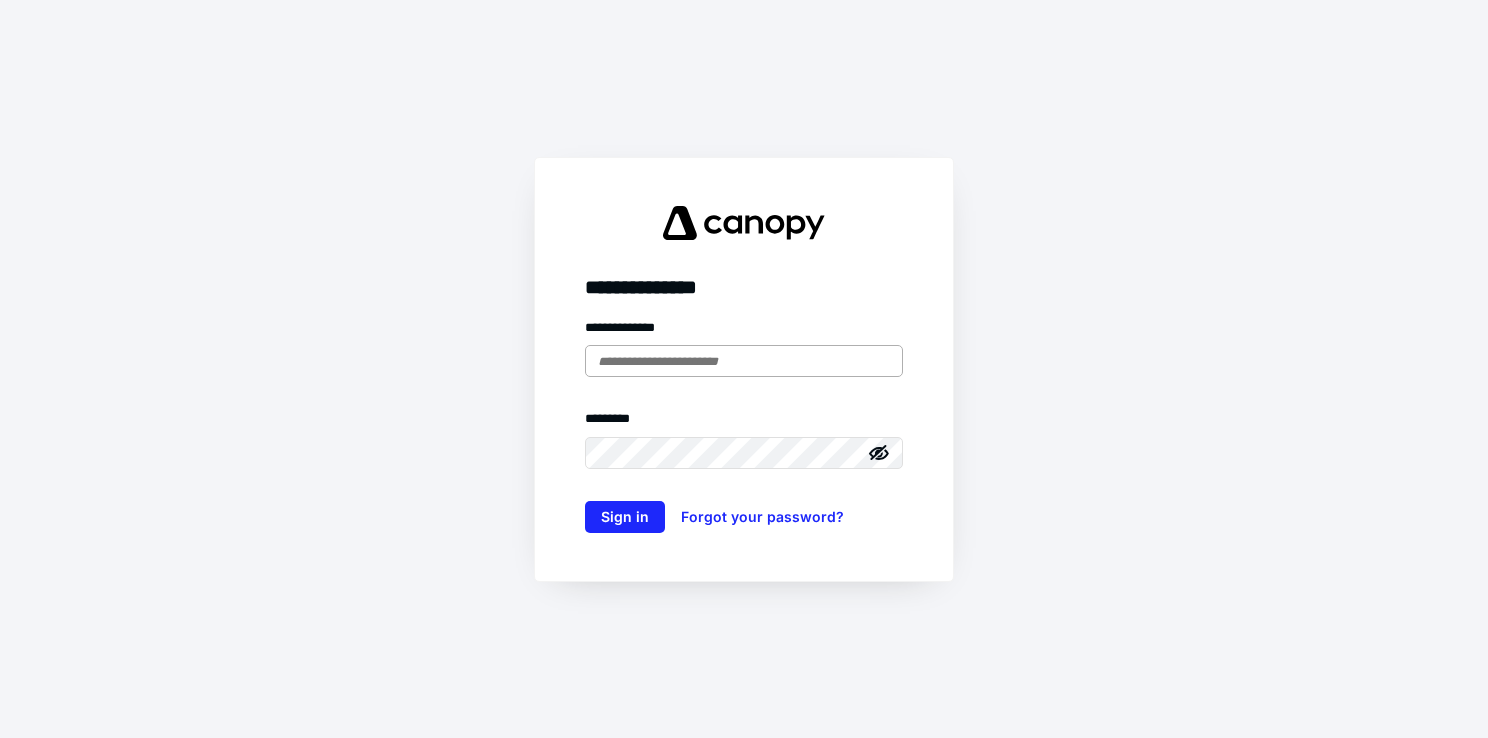scroll, scrollTop: 0, scrollLeft: 0, axis: both 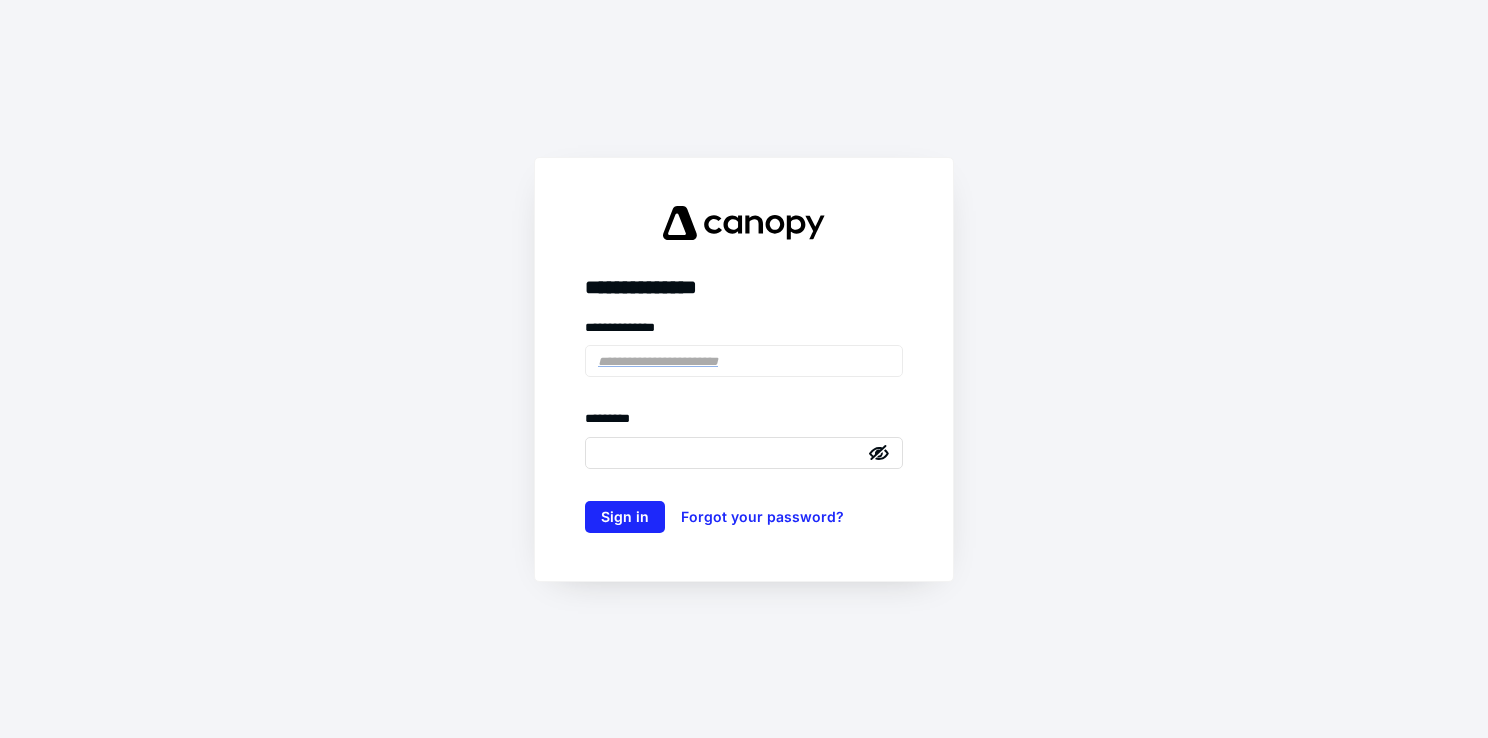 type on "**********" 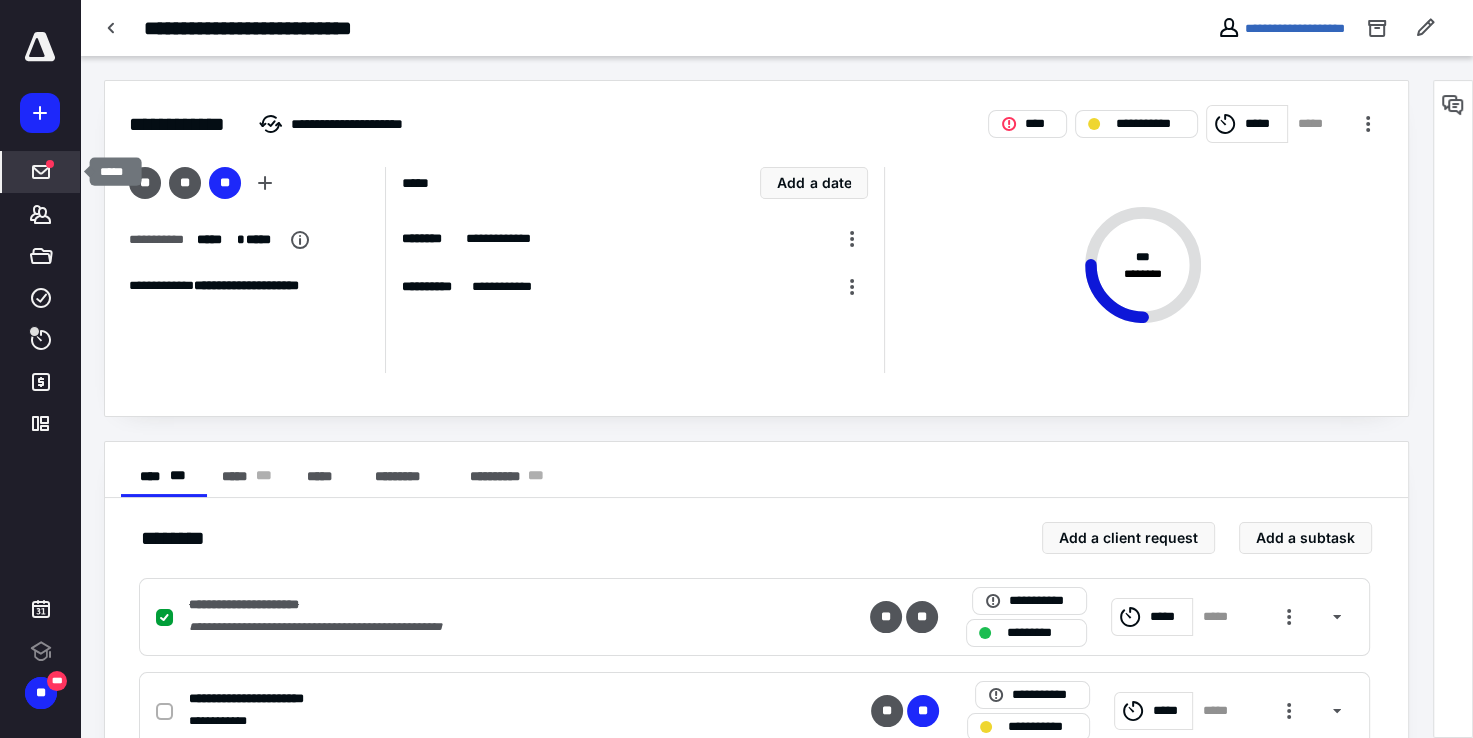 click 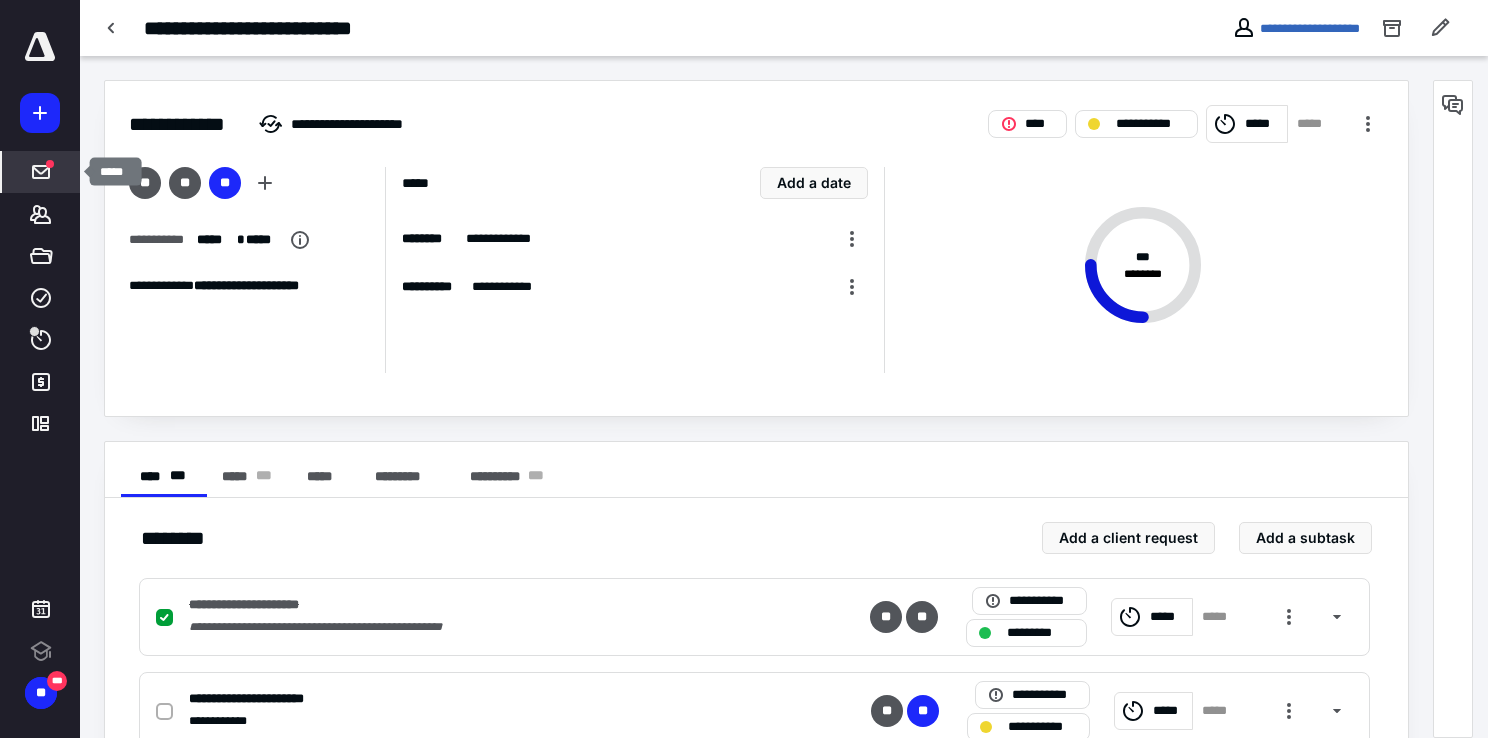scroll, scrollTop: 0, scrollLeft: 0, axis: both 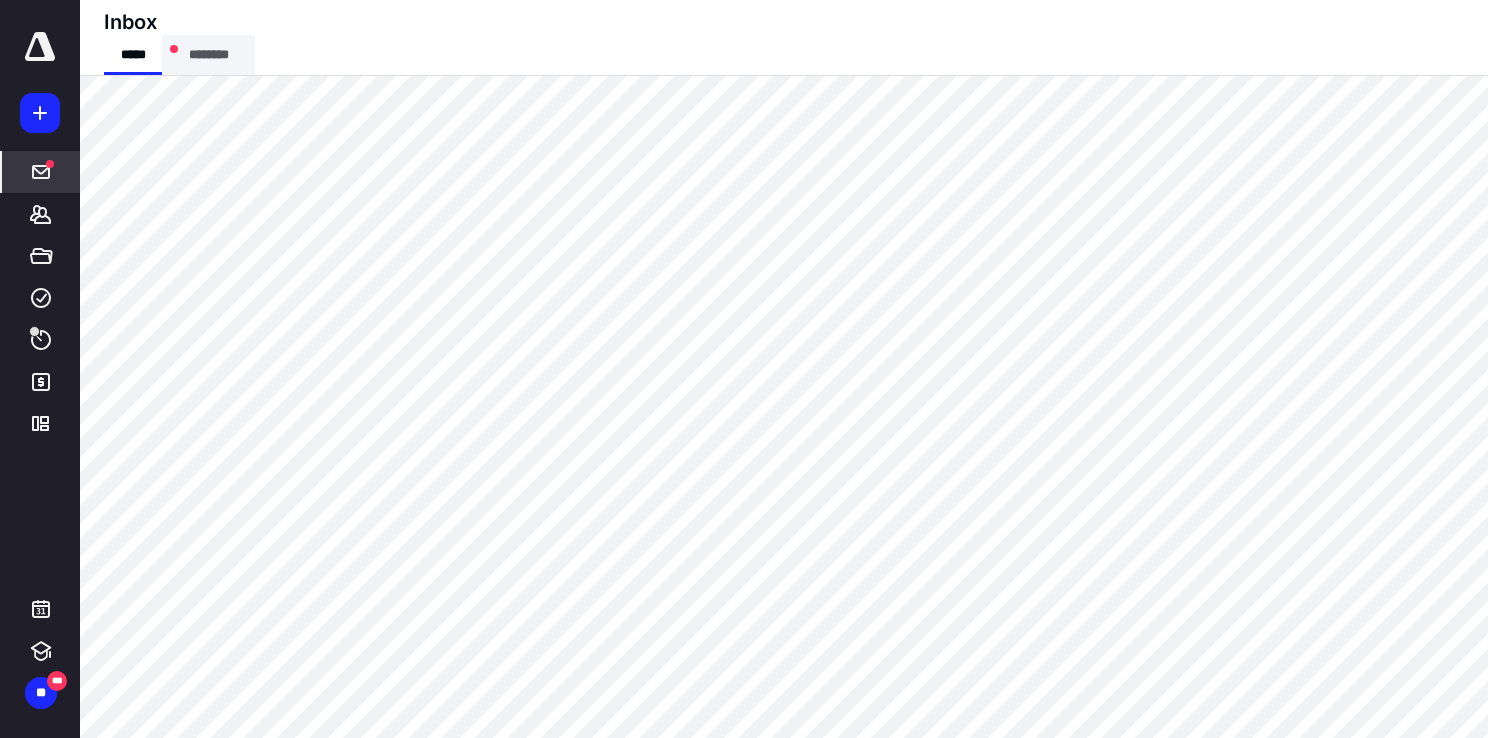 click on "********" at bounding box center (208, 55) 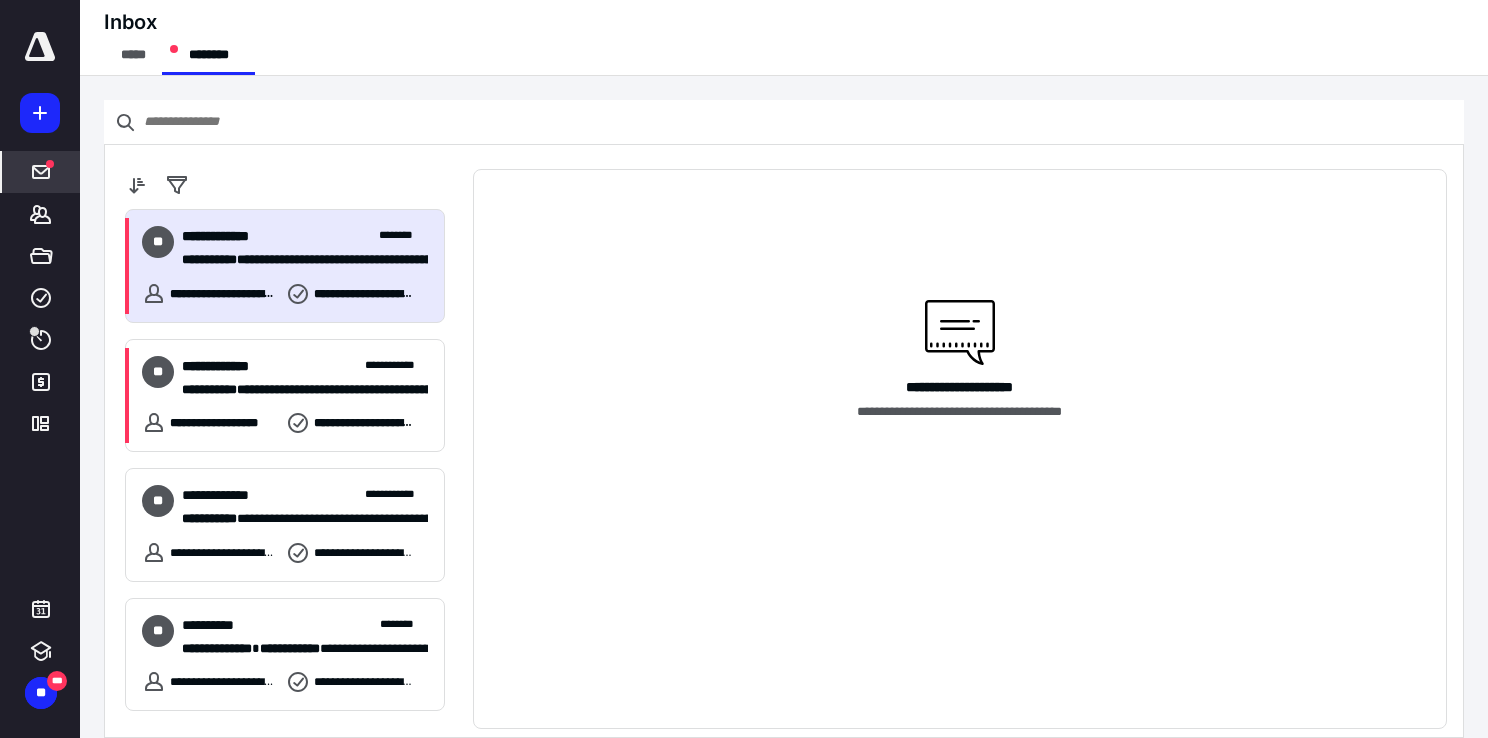click on "**********" at bounding box center (230, 236) 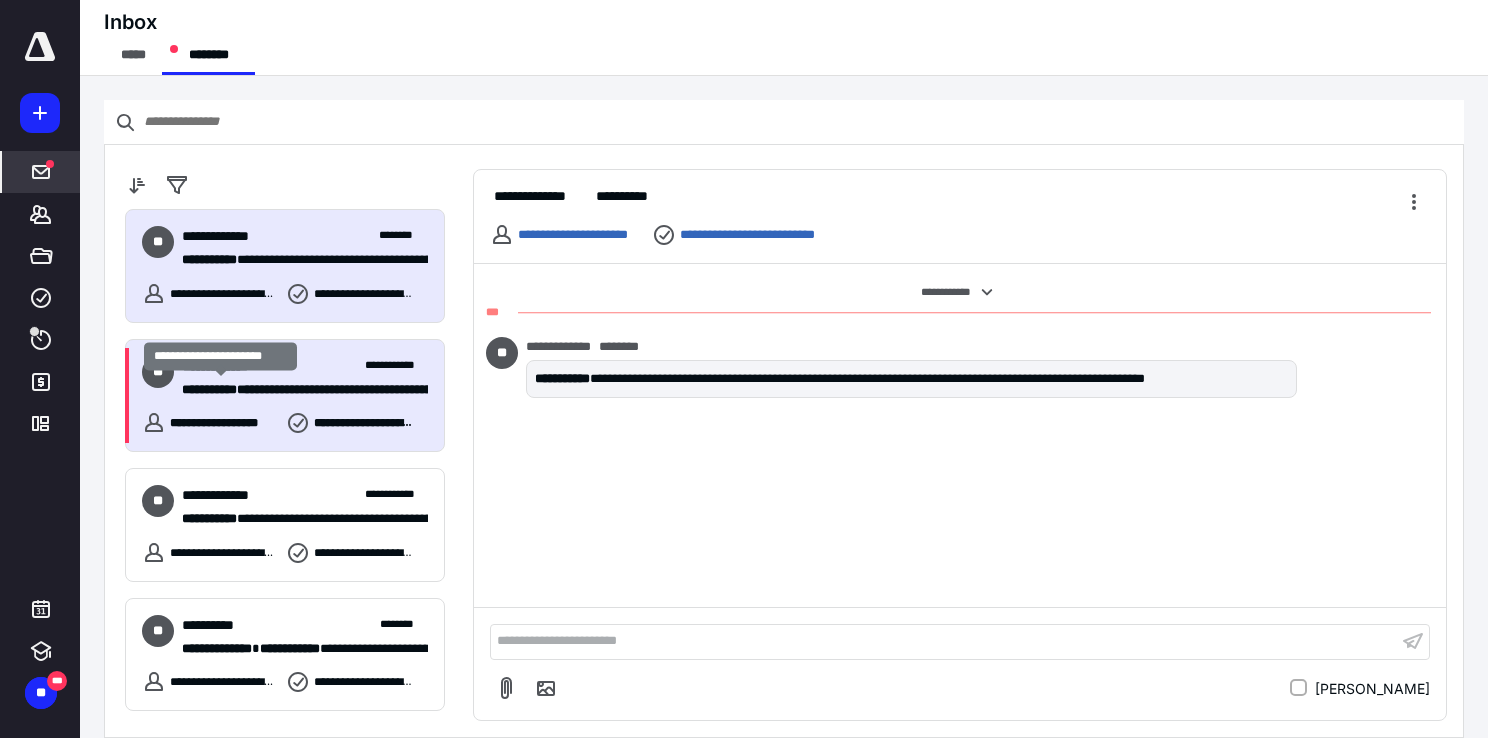 click on "**********" at bounding box center (209, 389) 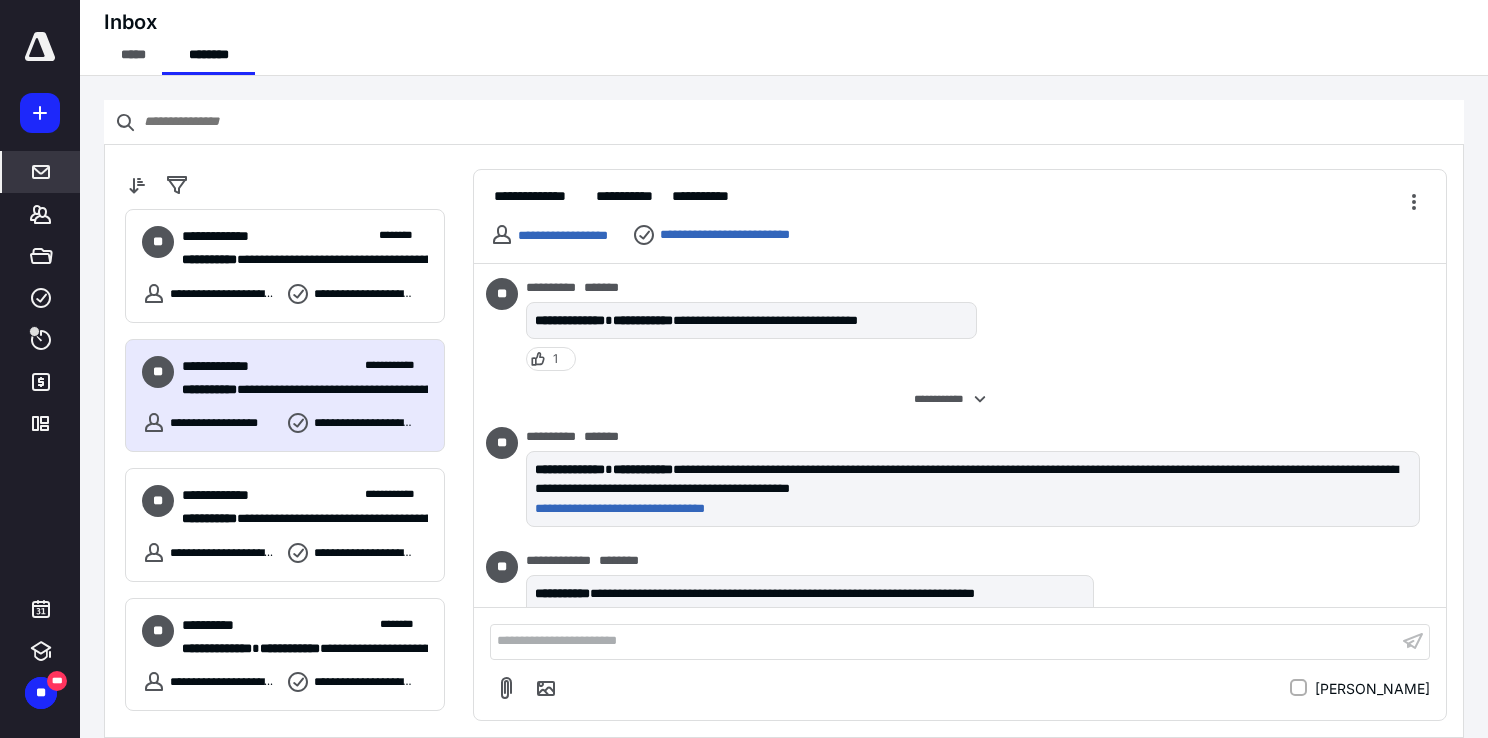 scroll, scrollTop: 167, scrollLeft: 0, axis: vertical 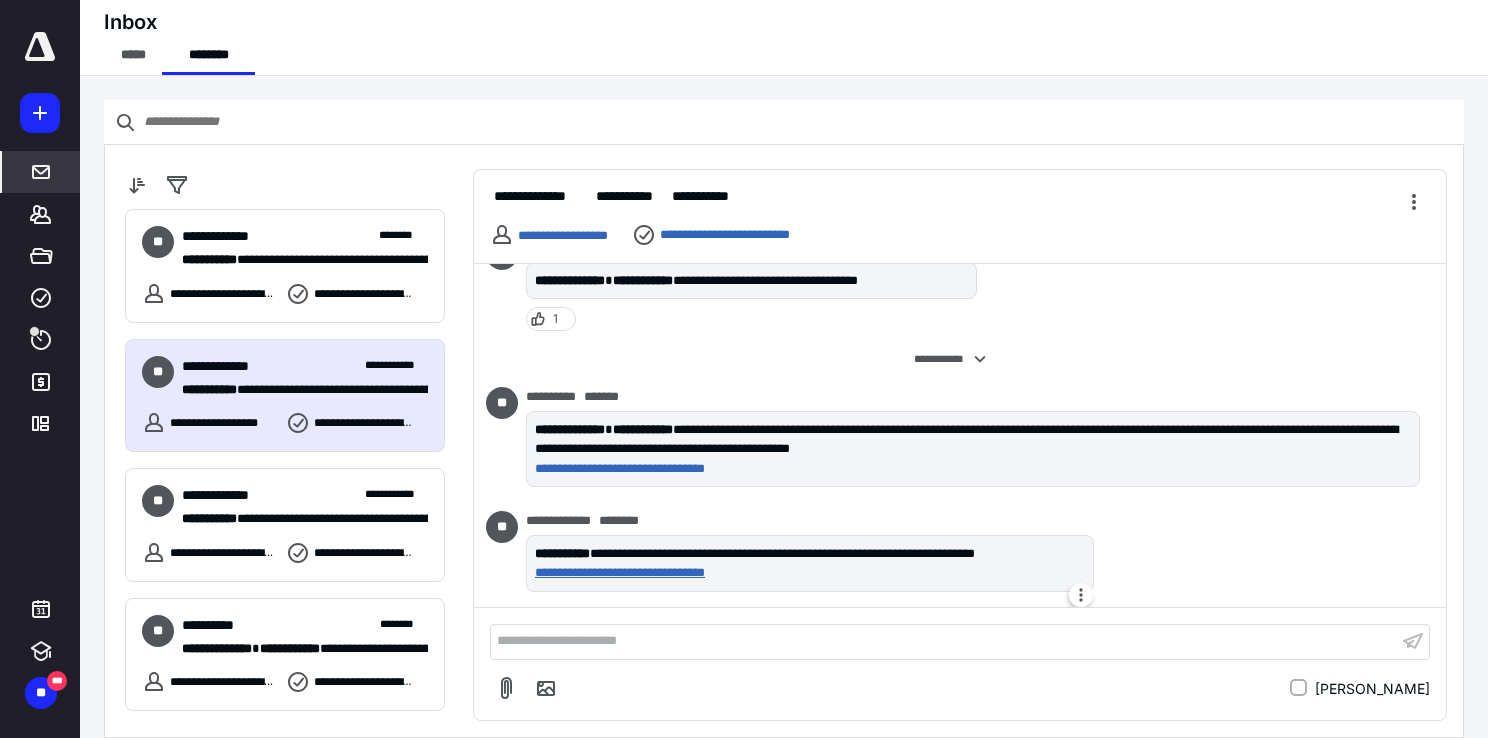 click on "**********" at bounding box center (806, 573) 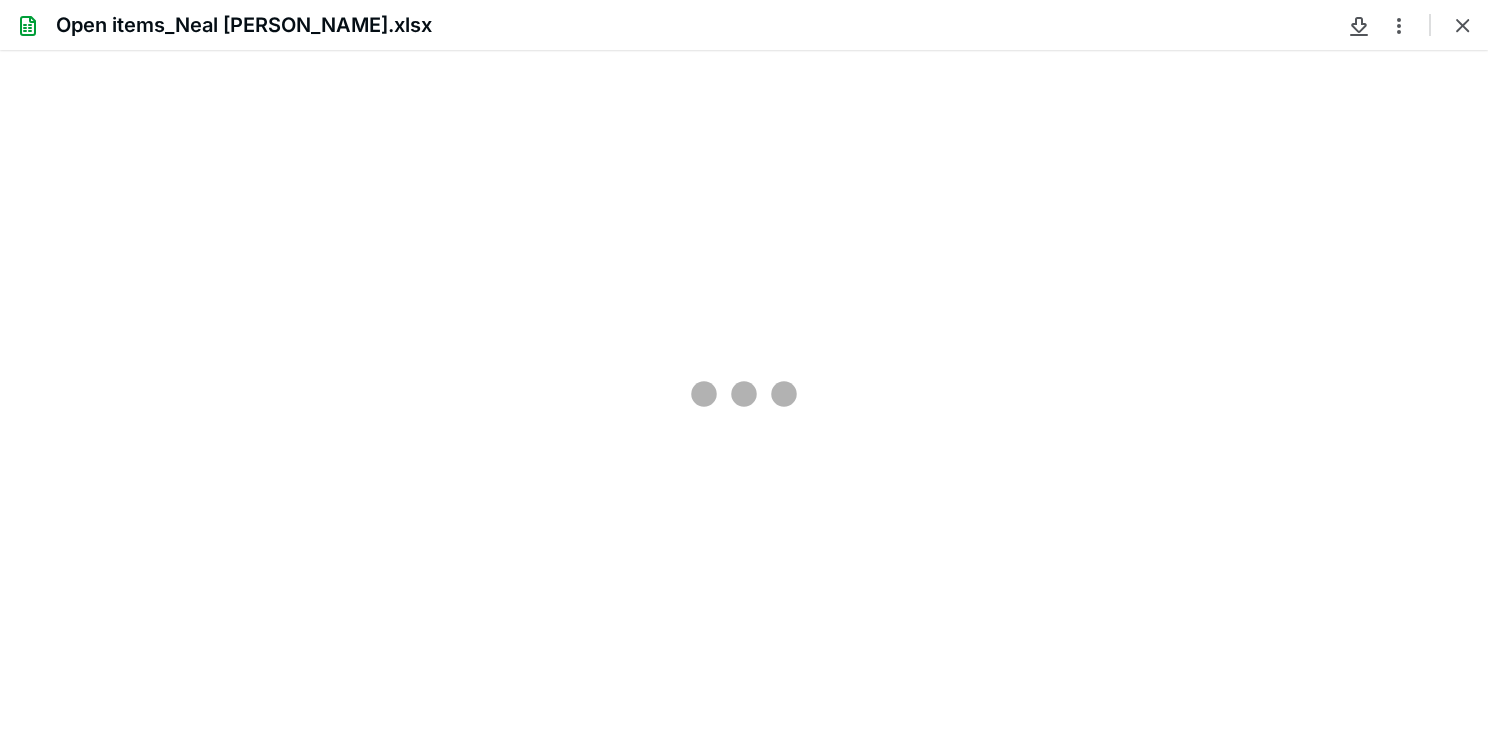 click at bounding box center (744, 394) 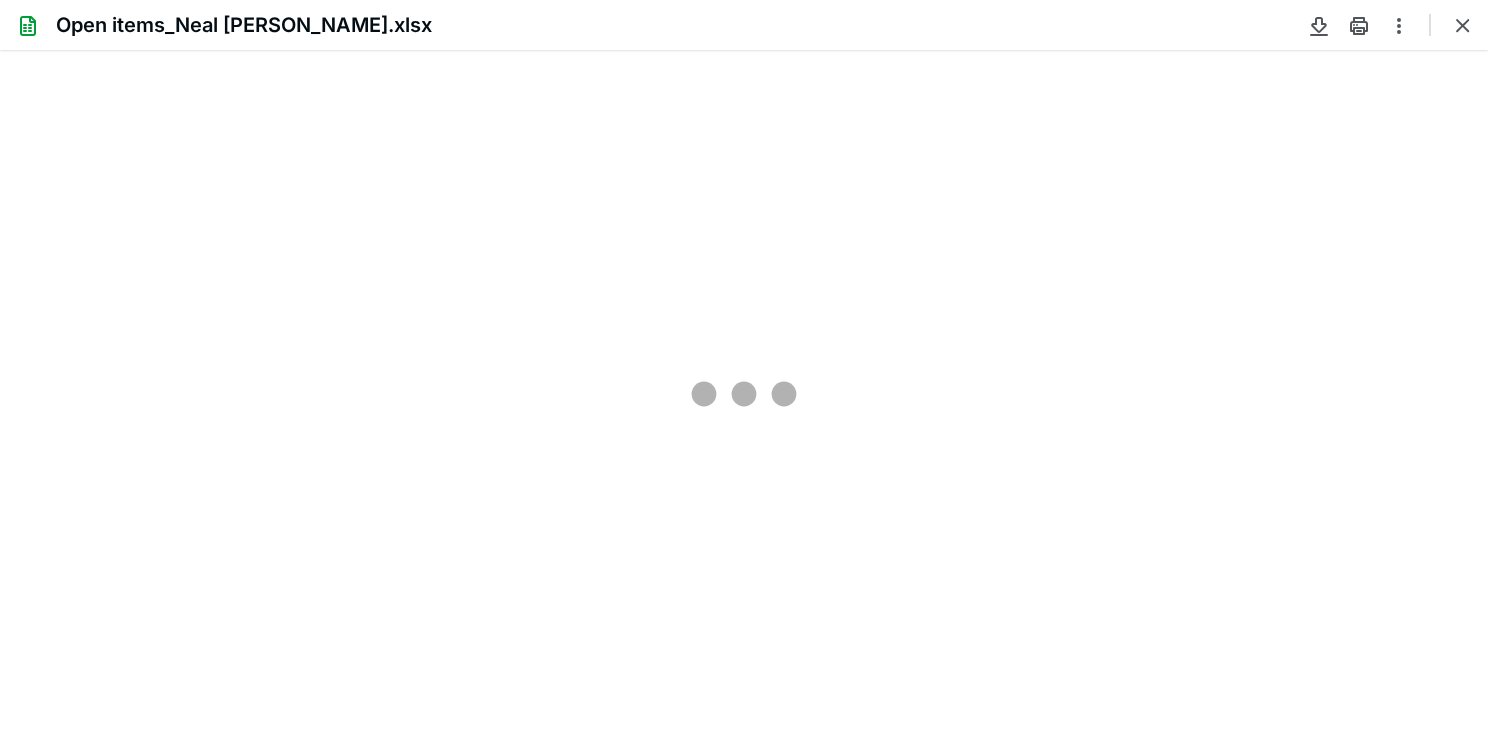 scroll, scrollTop: 0, scrollLeft: 0, axis: both 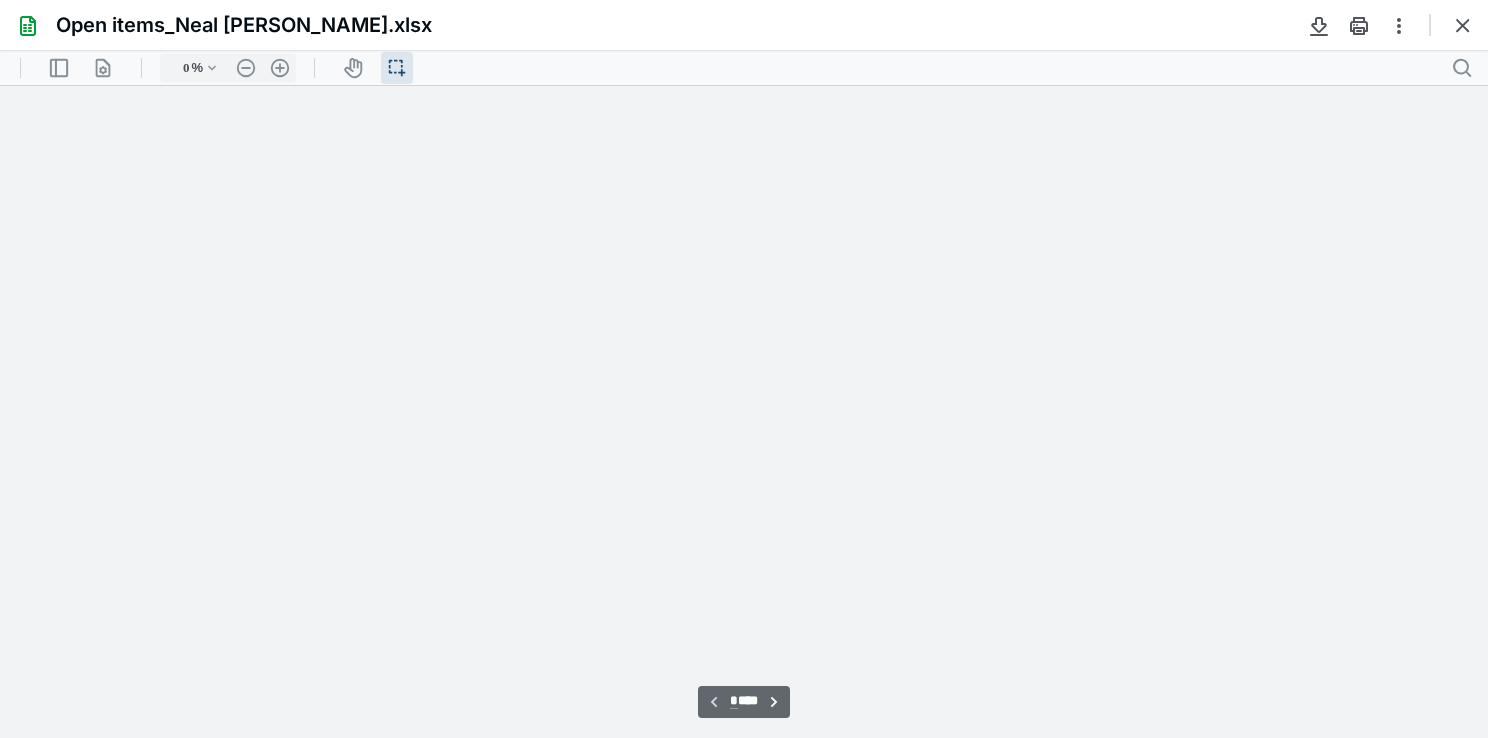 type on "94" 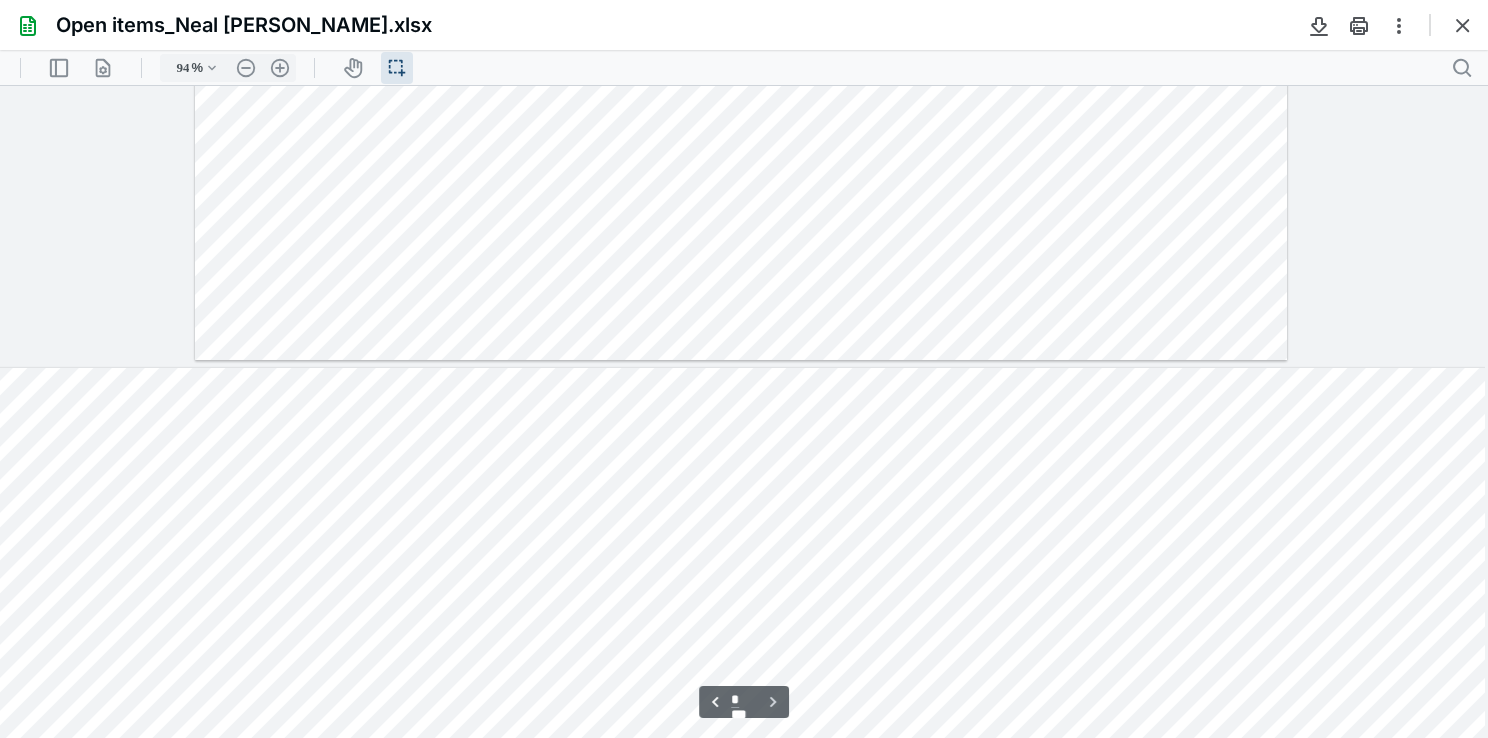 scroll, scrollTop: 500, scrollLeft: 10, axis: both 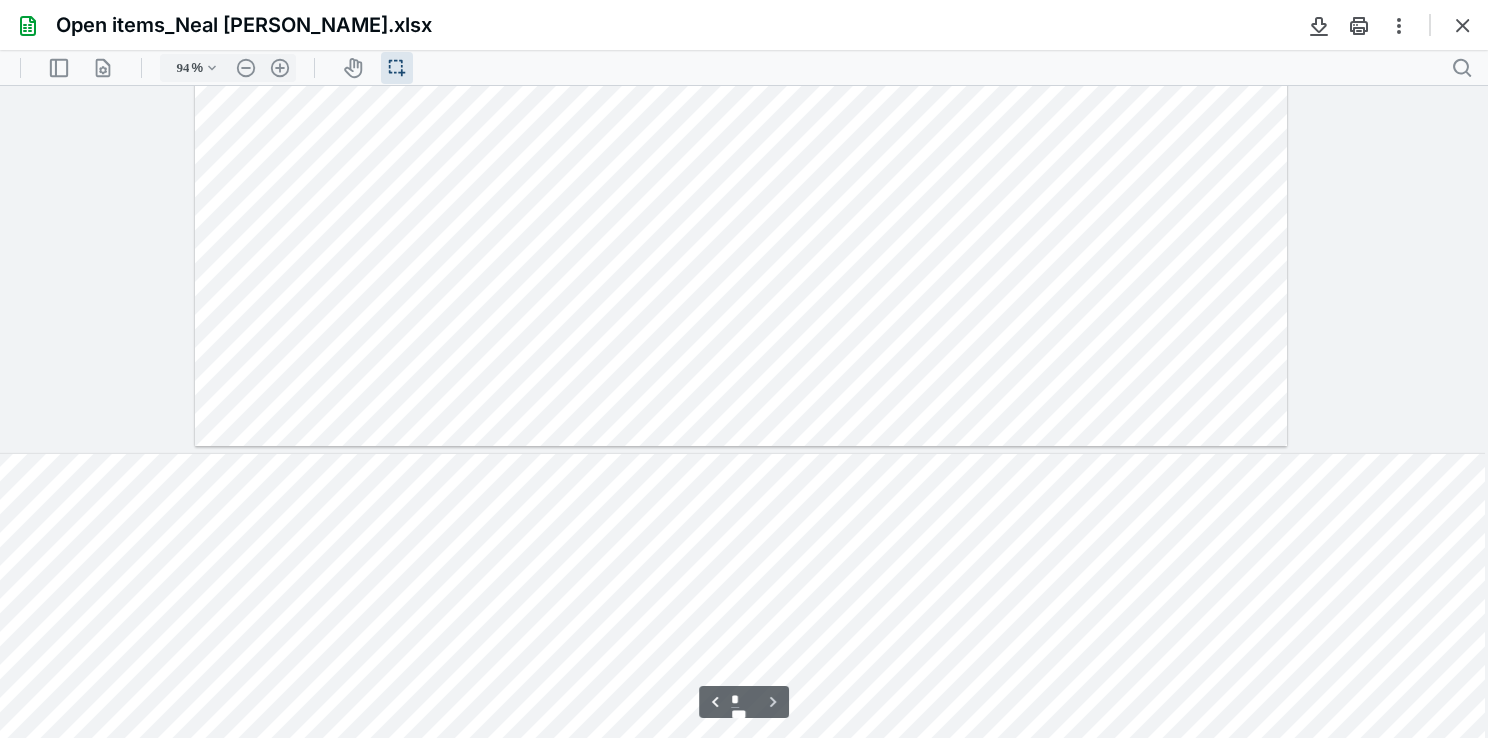 type on "*" 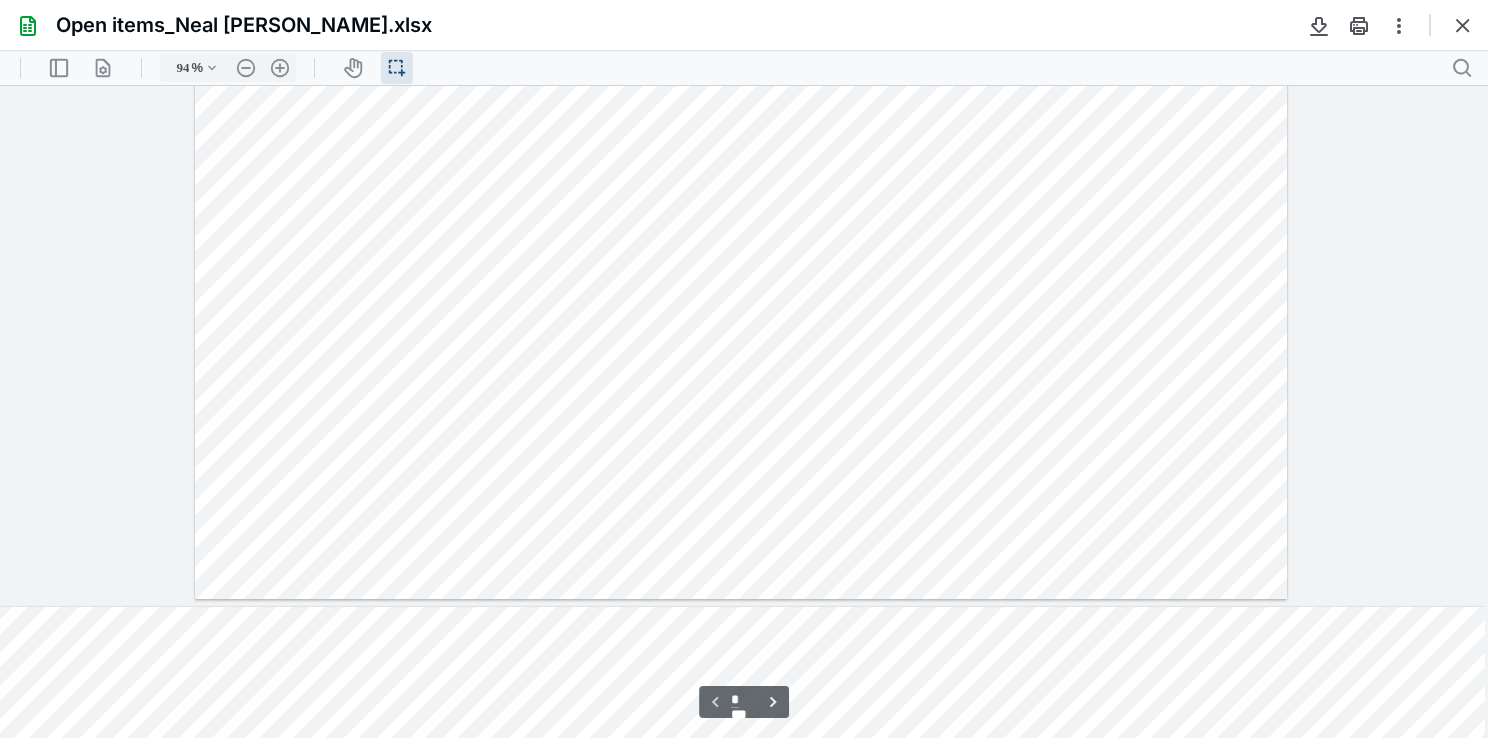 scroll, scrollTop: 139, scrollLeft: 10, axis: both 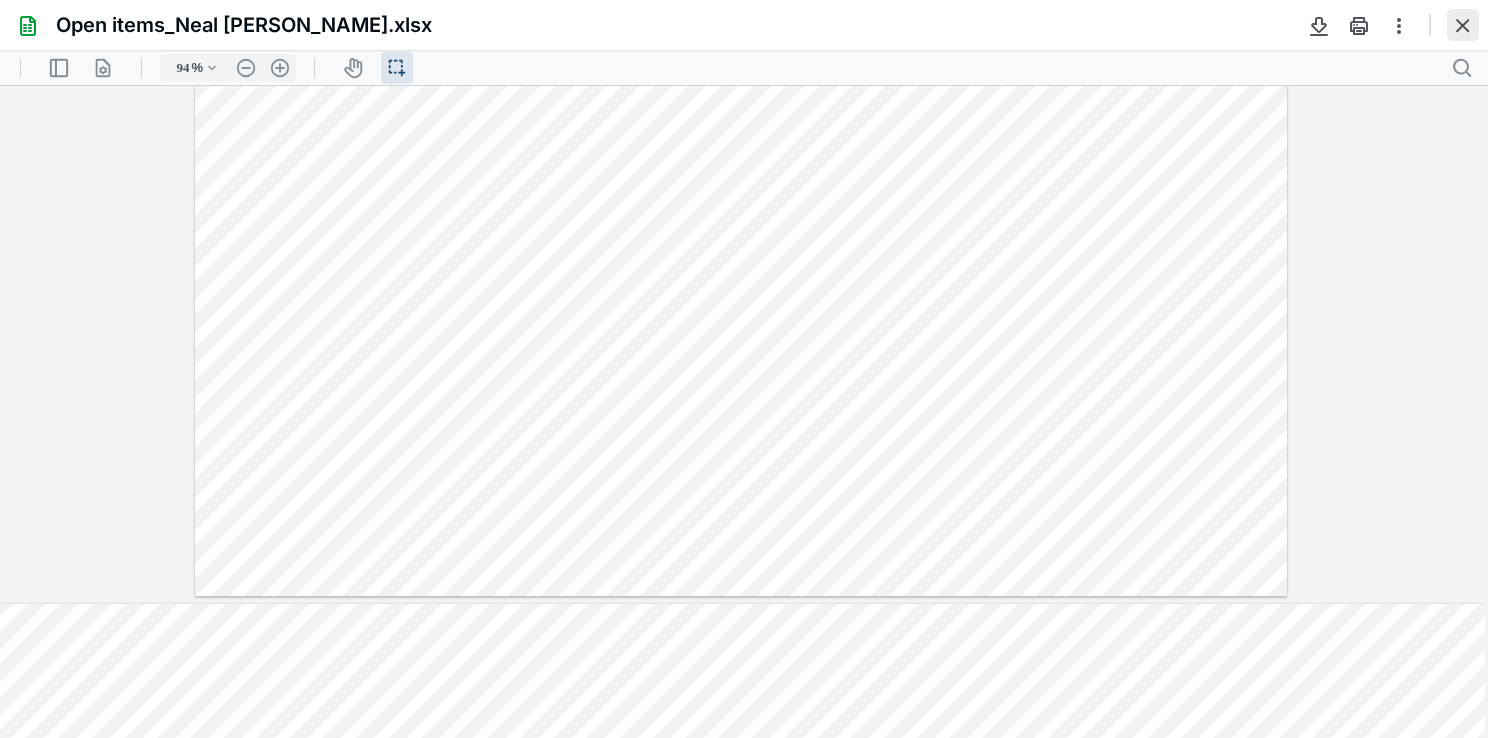 click at bounding box center [1463, 25] 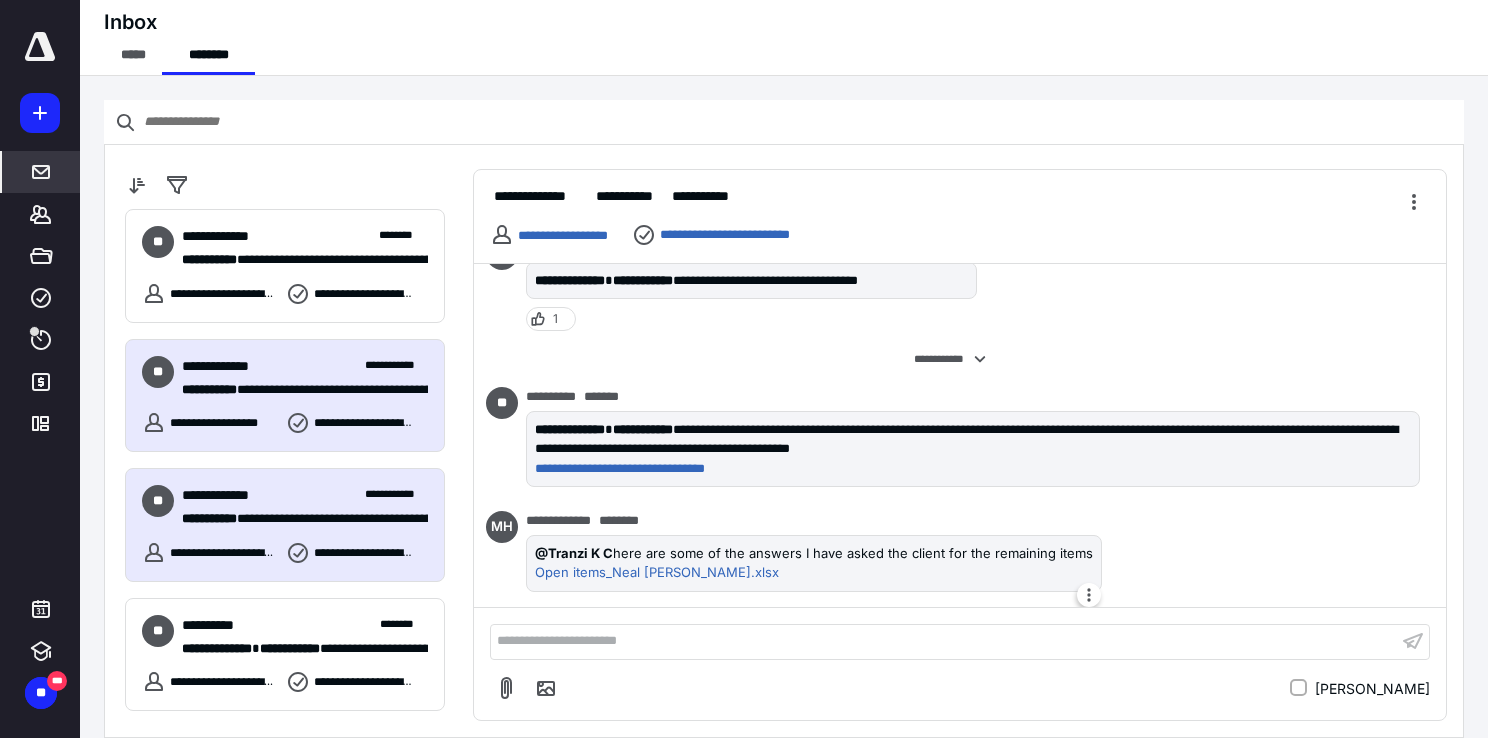 click on "**********" at bounding box center [297, 519] 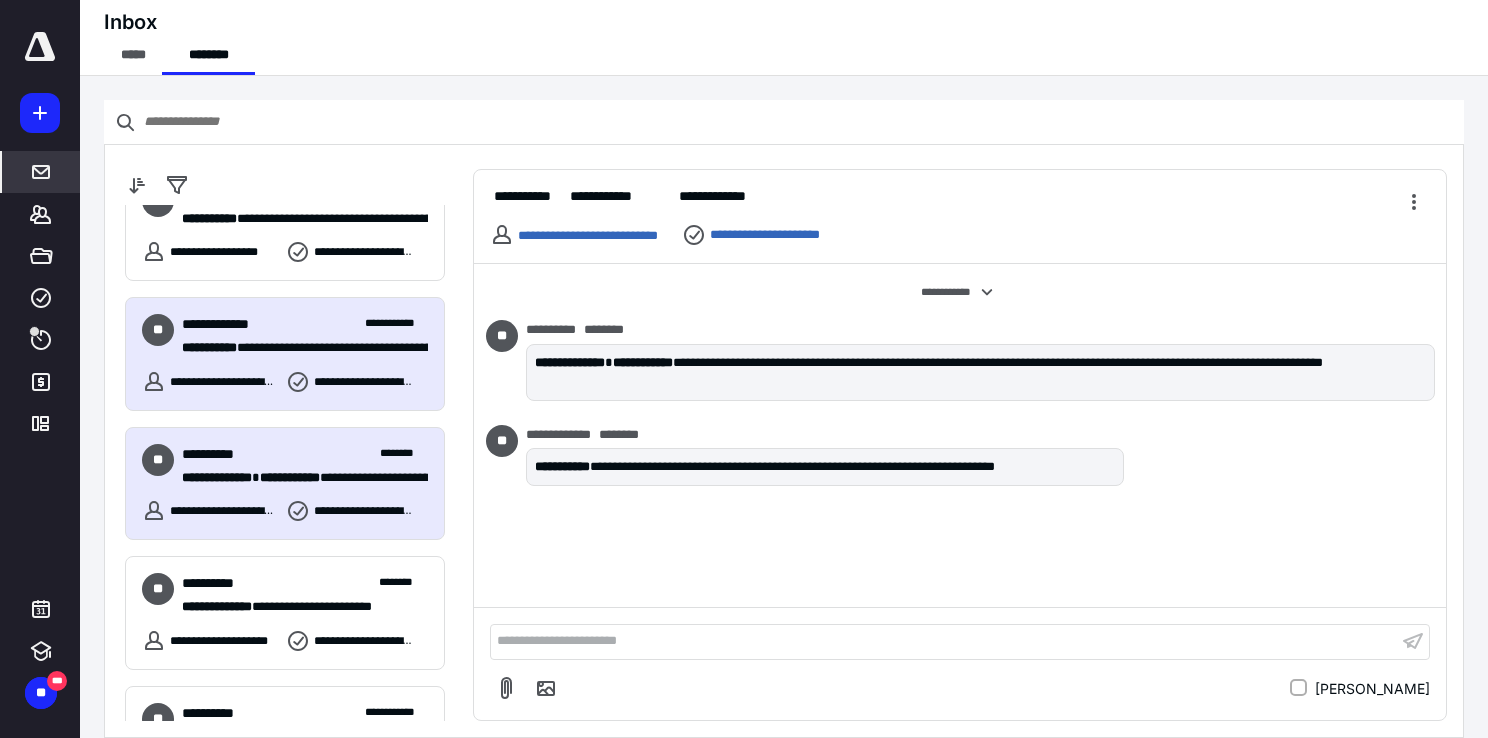 scroll, scrollTop: 175, scrollLeft: 0, axis: vertical 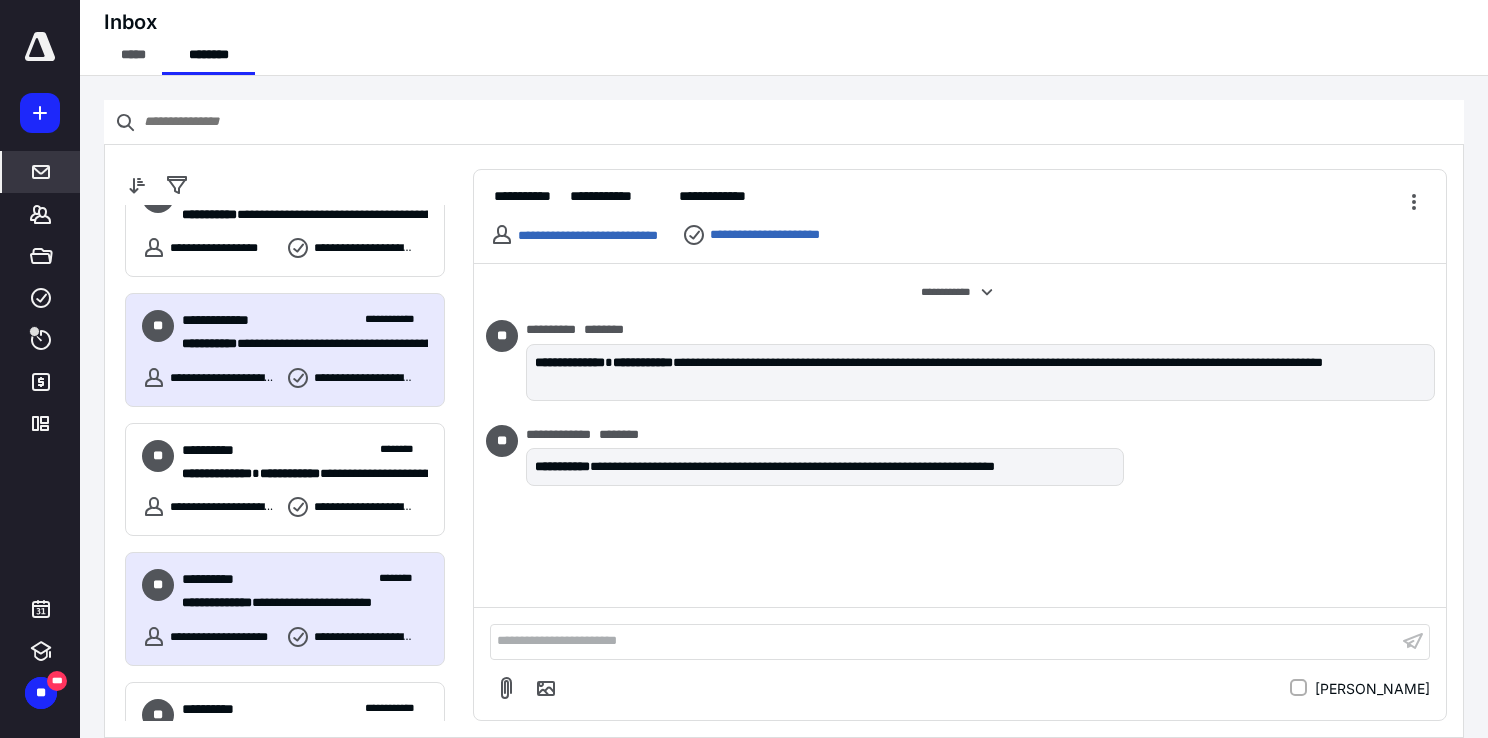 click on "**********" at bounding box center (285, 609) 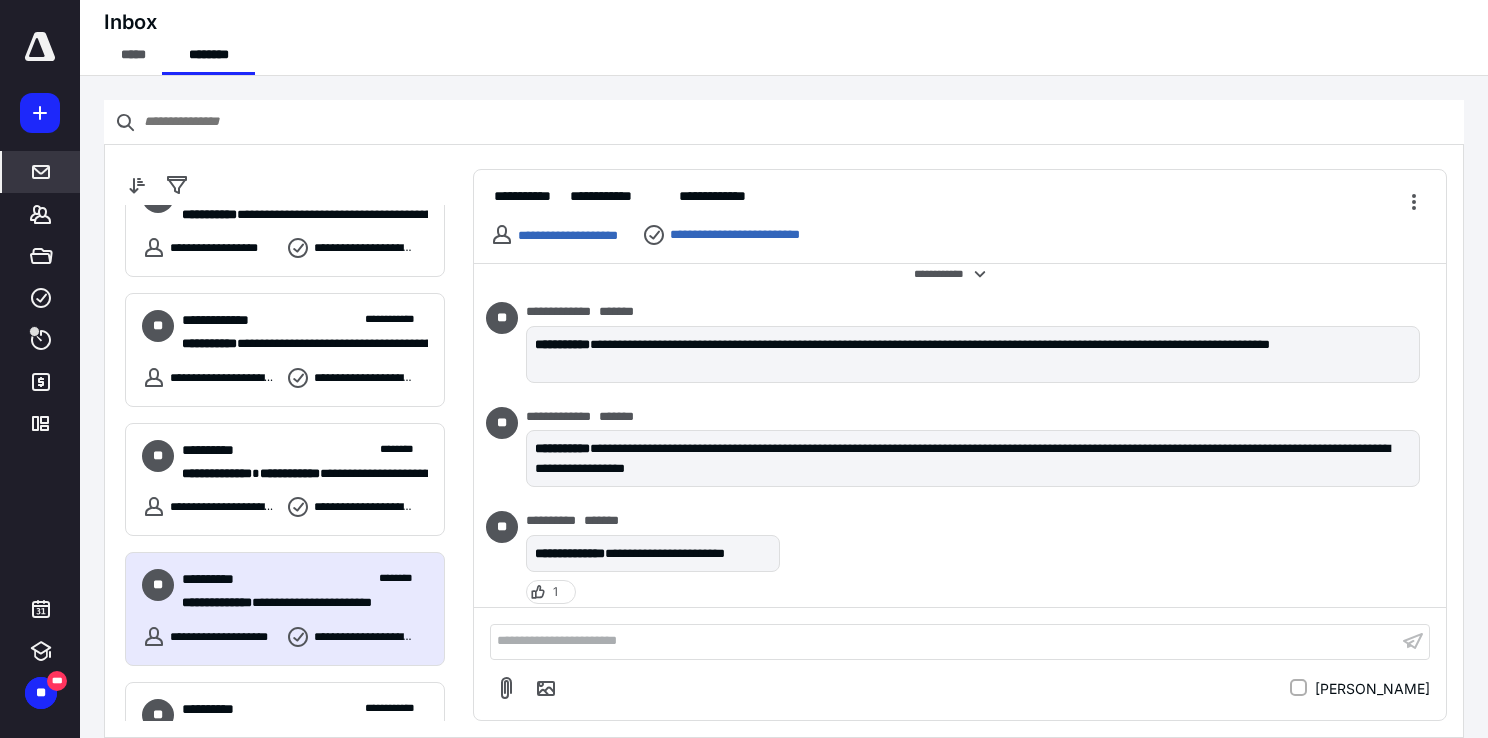 scroll, scrollTop: 1372, scrollLeft: 0, axis: vertical 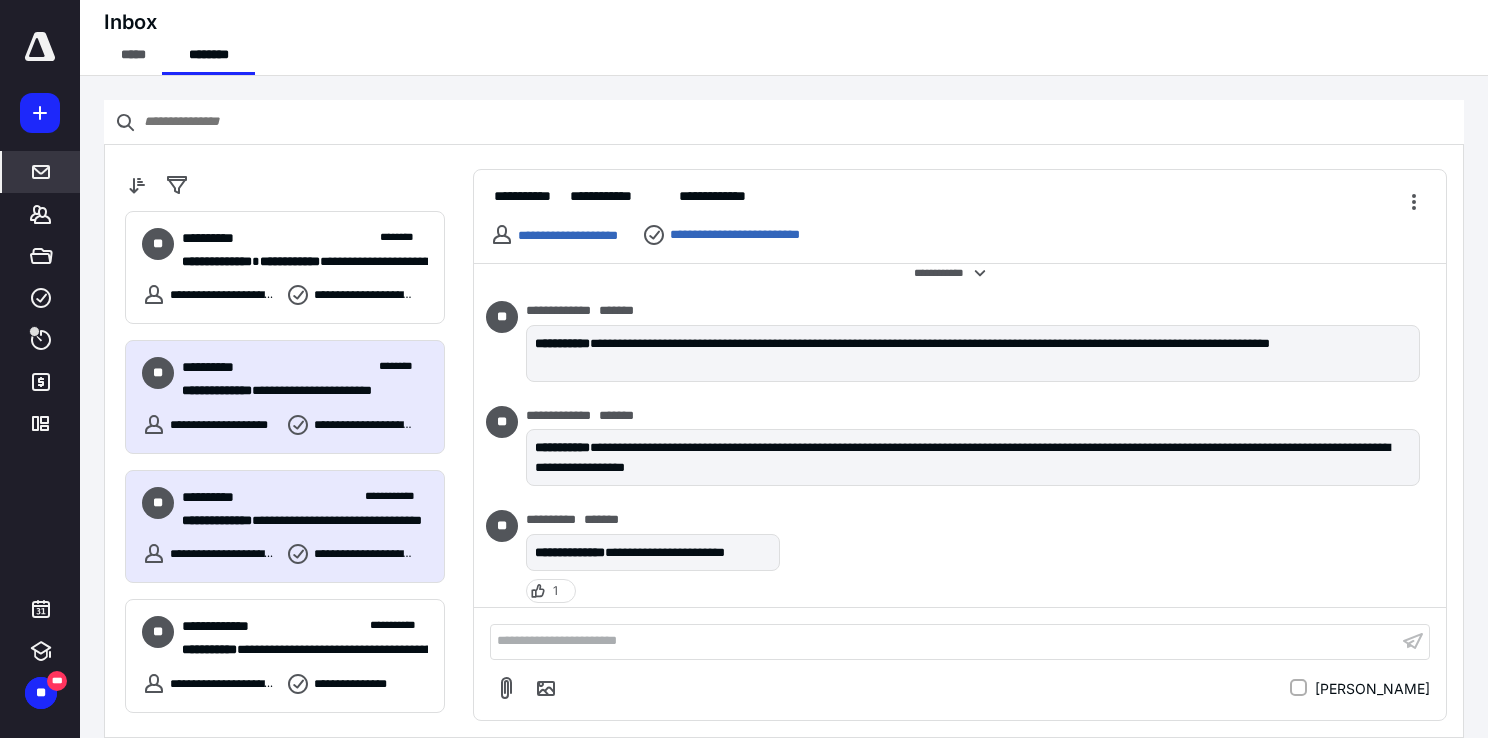 click on "**********" at bounding box center (285, 527) 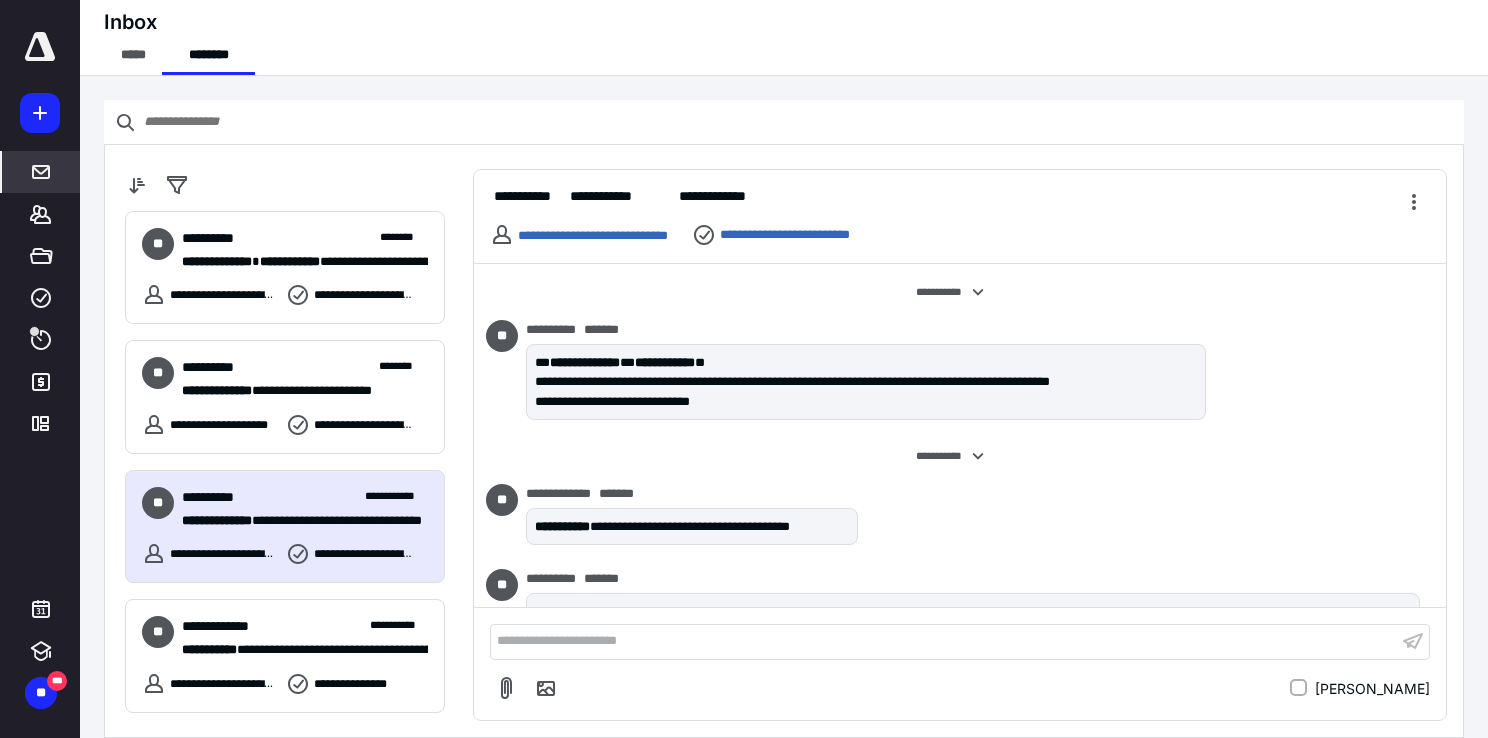 scroll, scrollTop: 612, scrollLeft: 0, axis: vertical 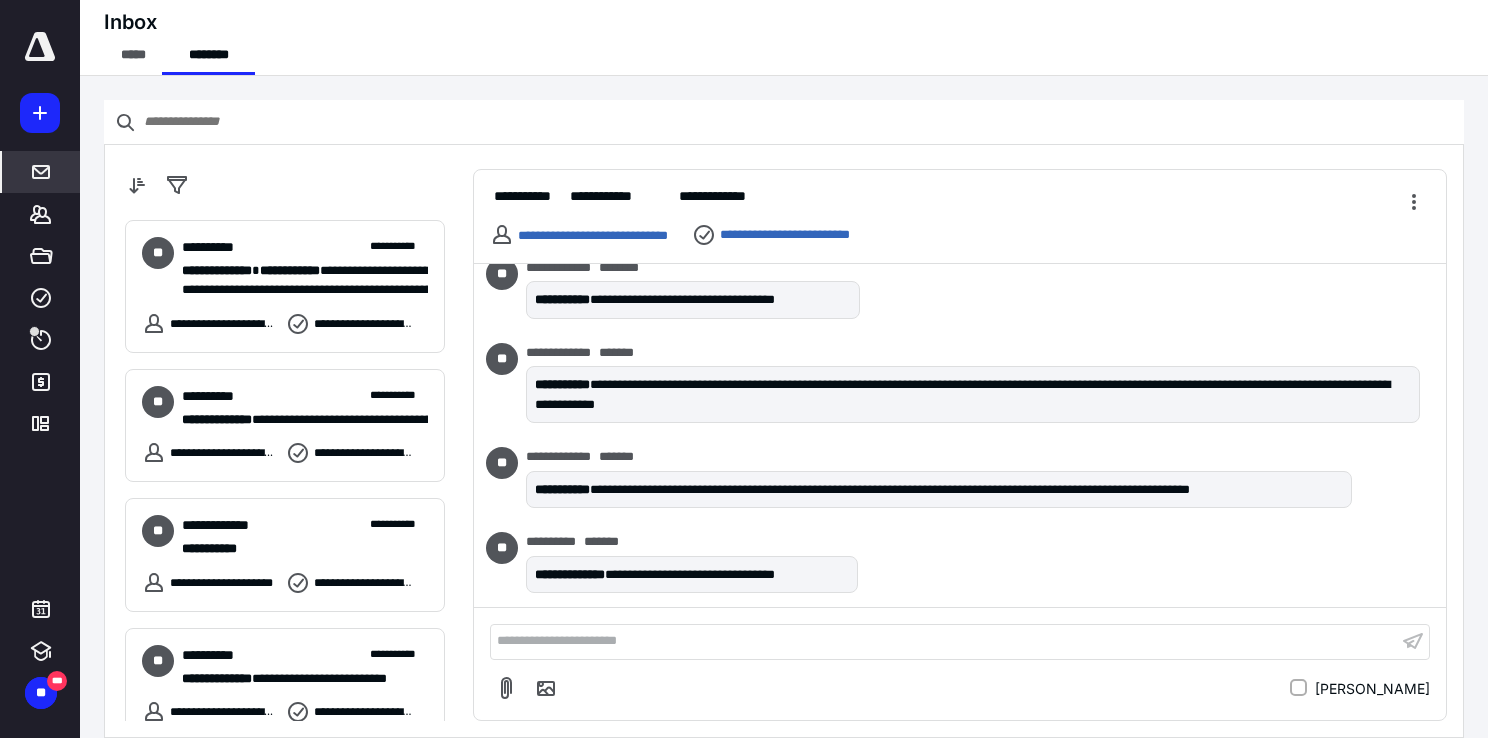 click on "***** ******* ***** **** **** ******* *********" at bounding box center [40, 238] 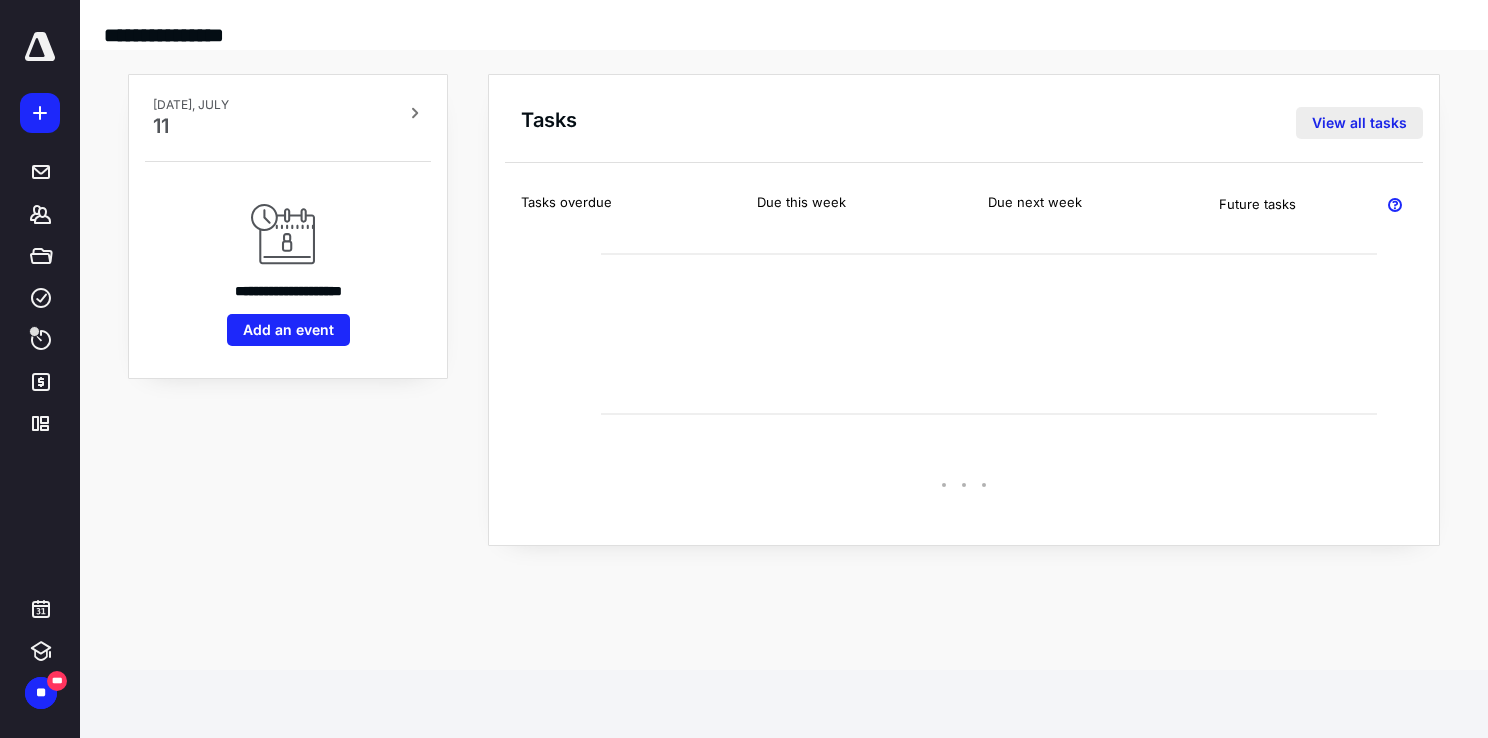 click on "View all tasks" at bounding box center [1359, 123] 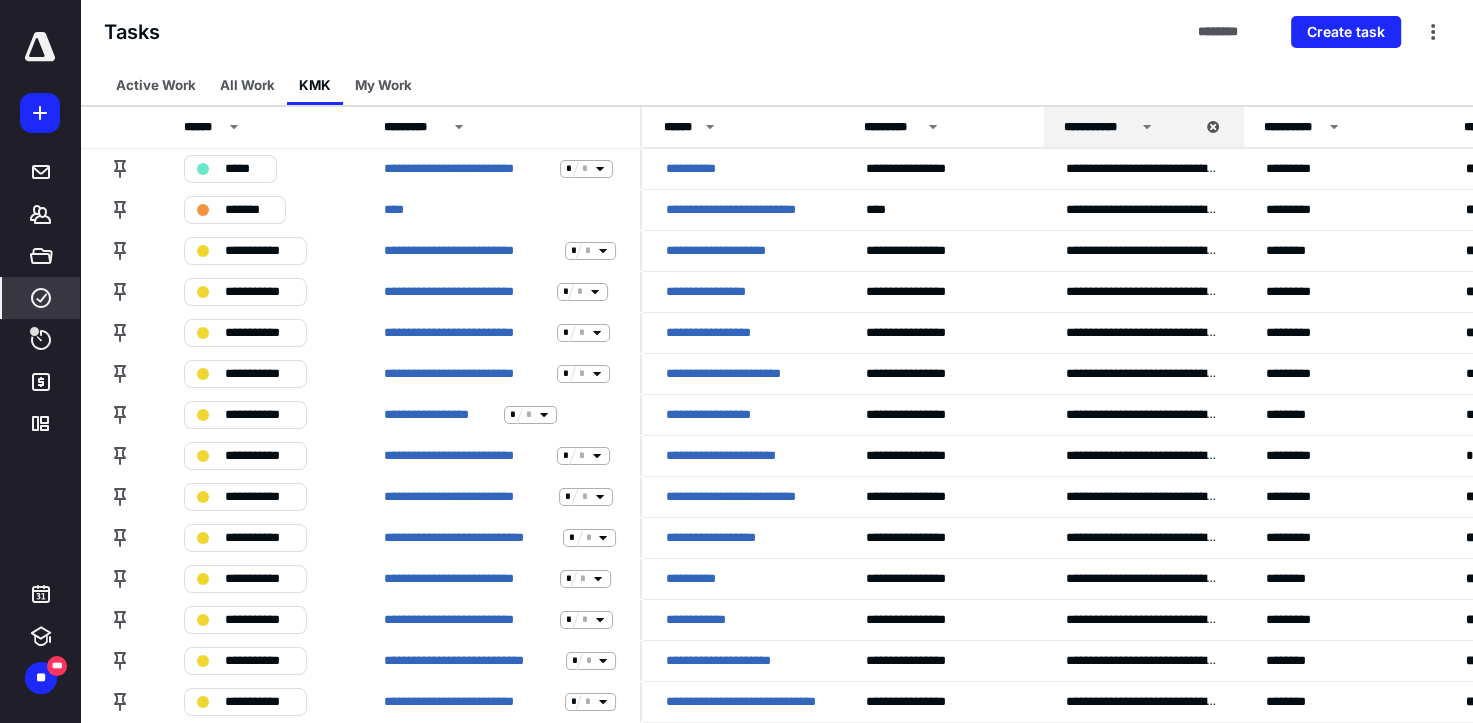 scroll, scrollTop: 826, scrollLeft: 0, axis: vertical 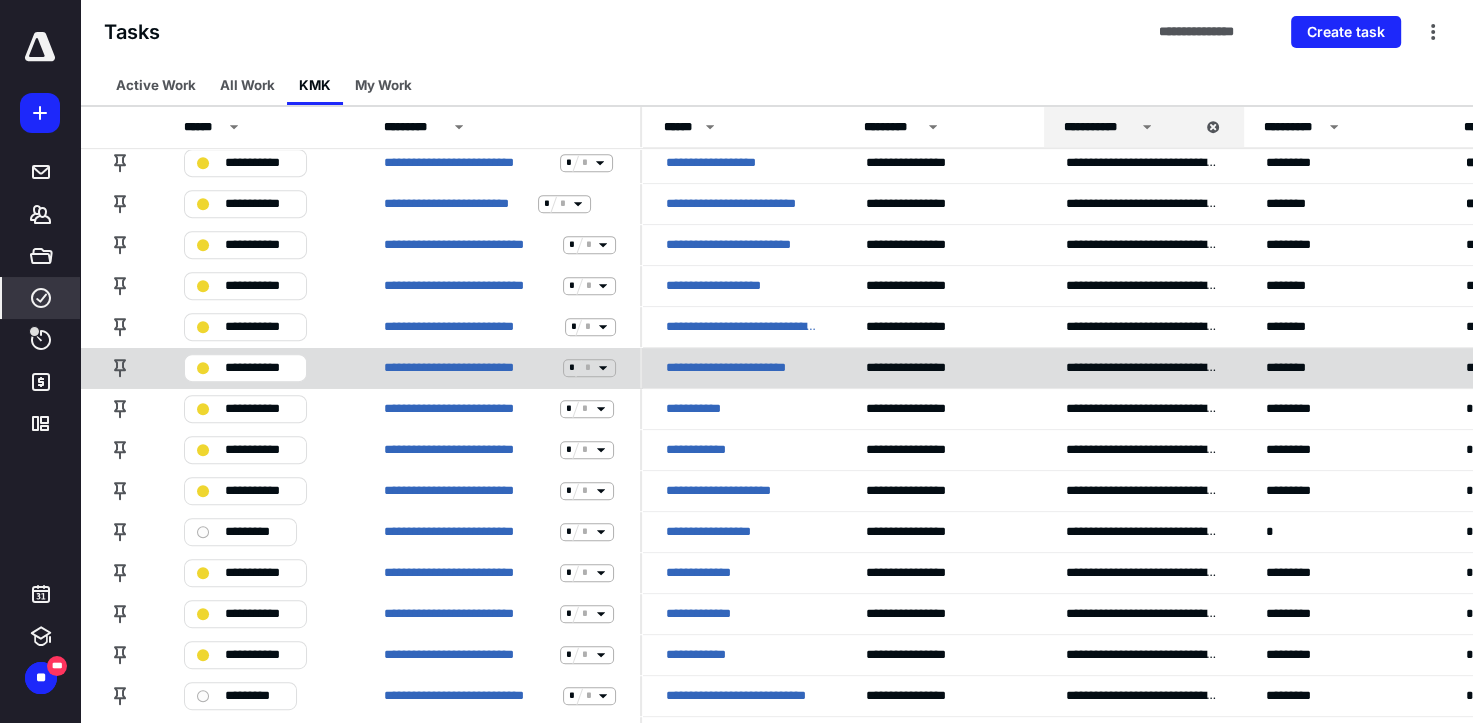click on "**********" at bounding box center [742, 368] 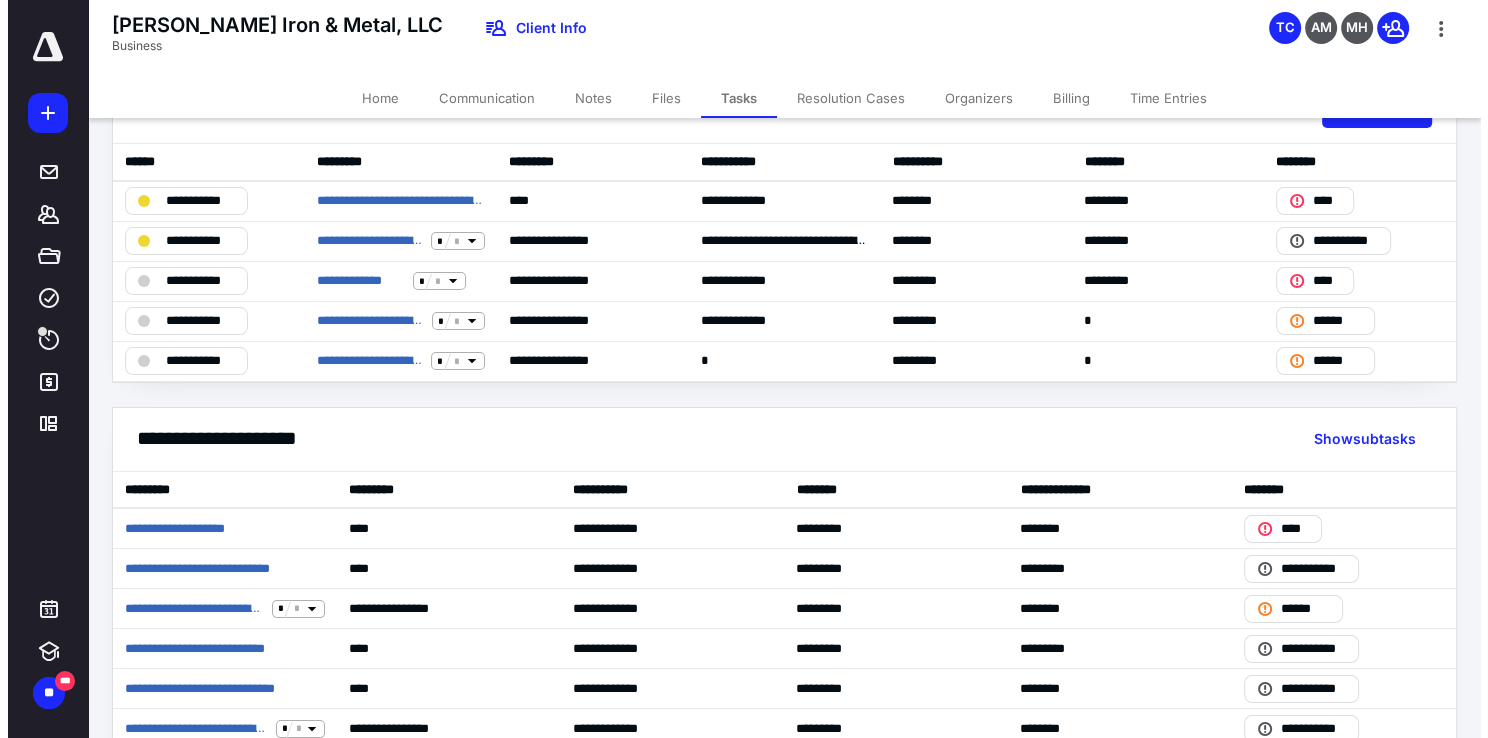 scroll, scrollTop: 0, scrollLeft: 0, axis: both 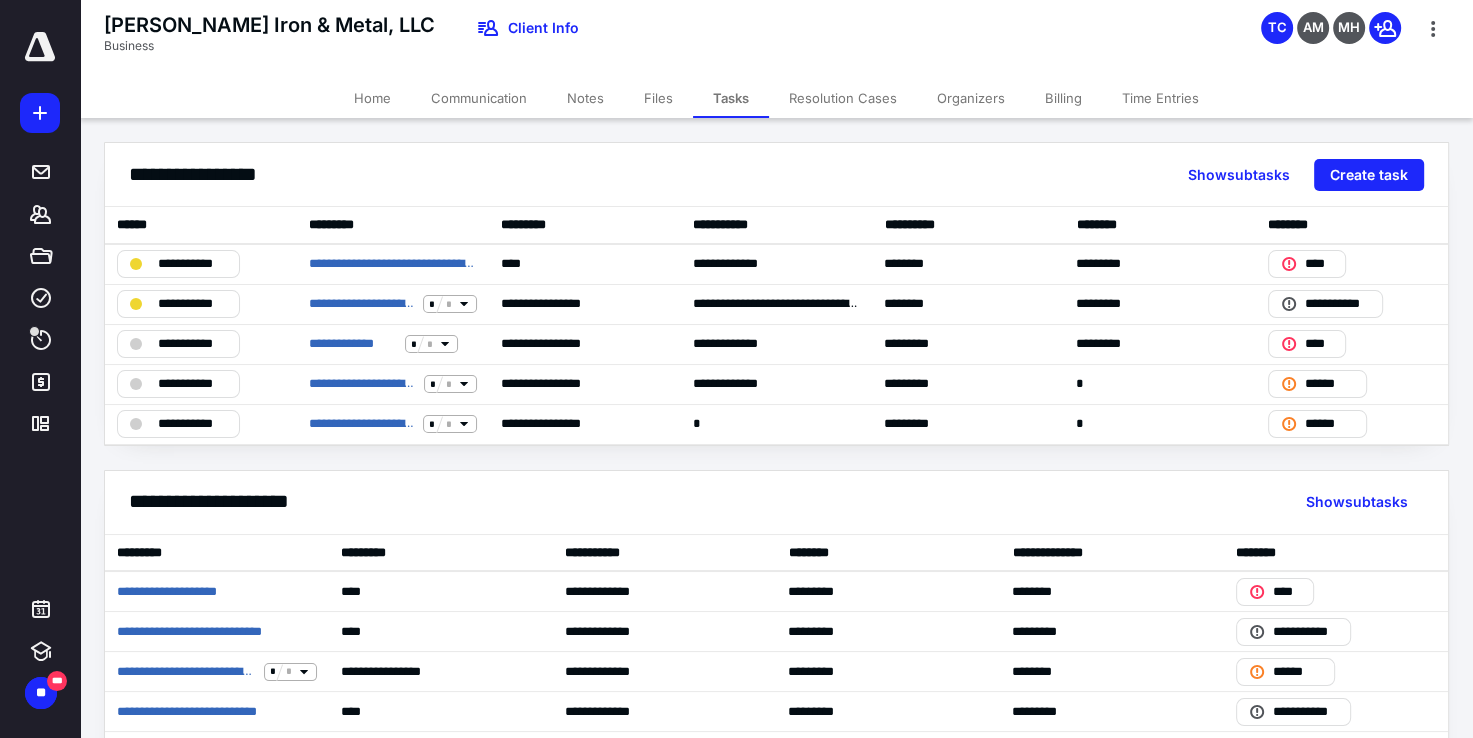 click on "Communication" at bounding box center [479, 98] 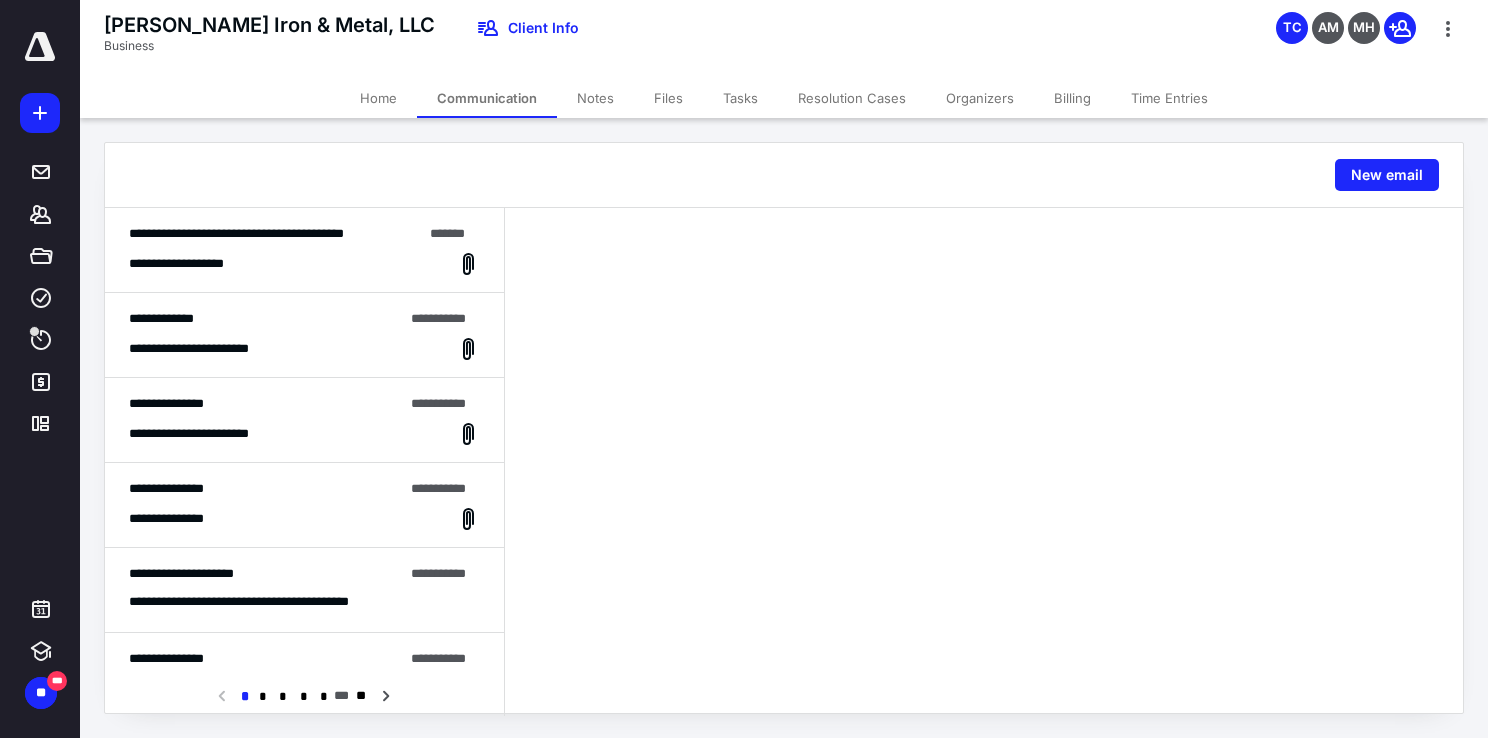click on "**********" at bounding box center [304, 250] 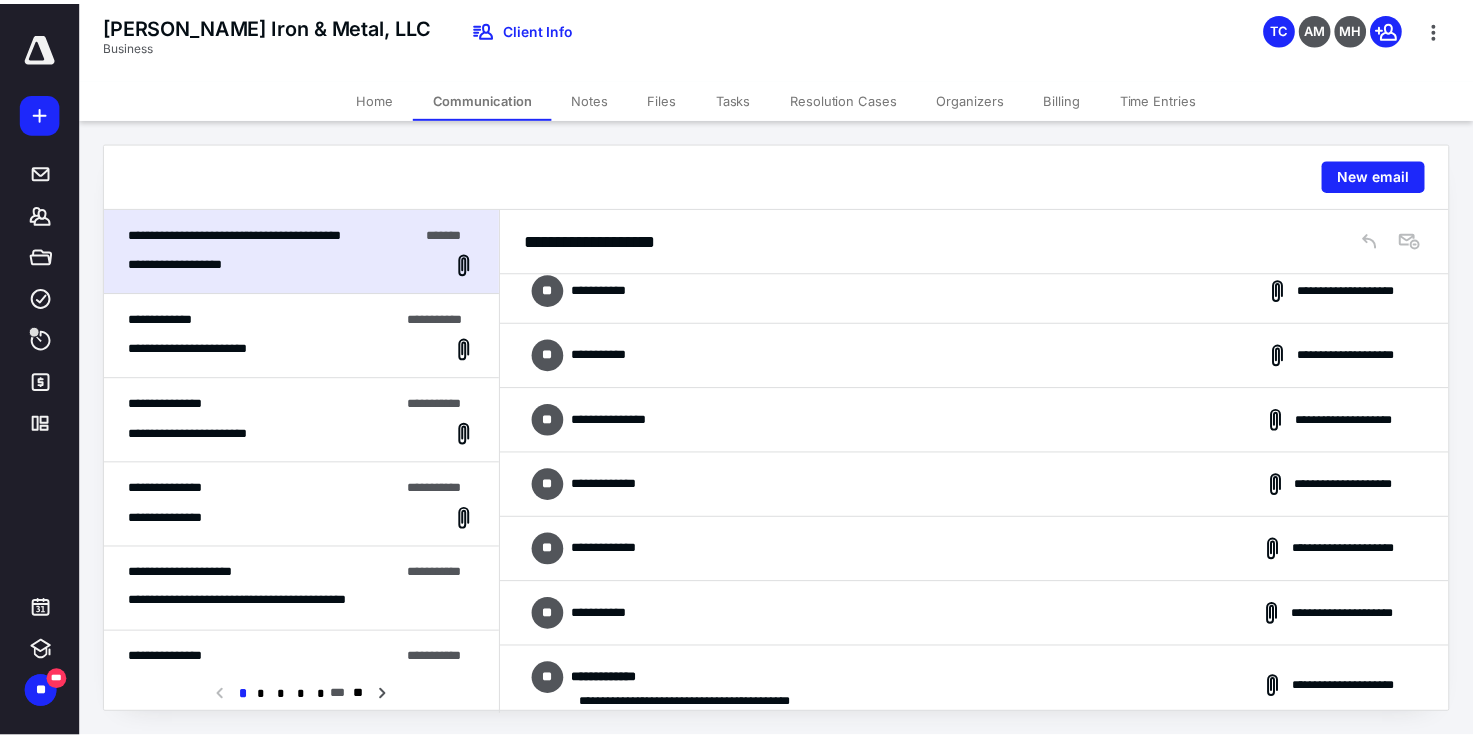 scroll, scrollTop: 0, scrollLeft: 0, axis: both 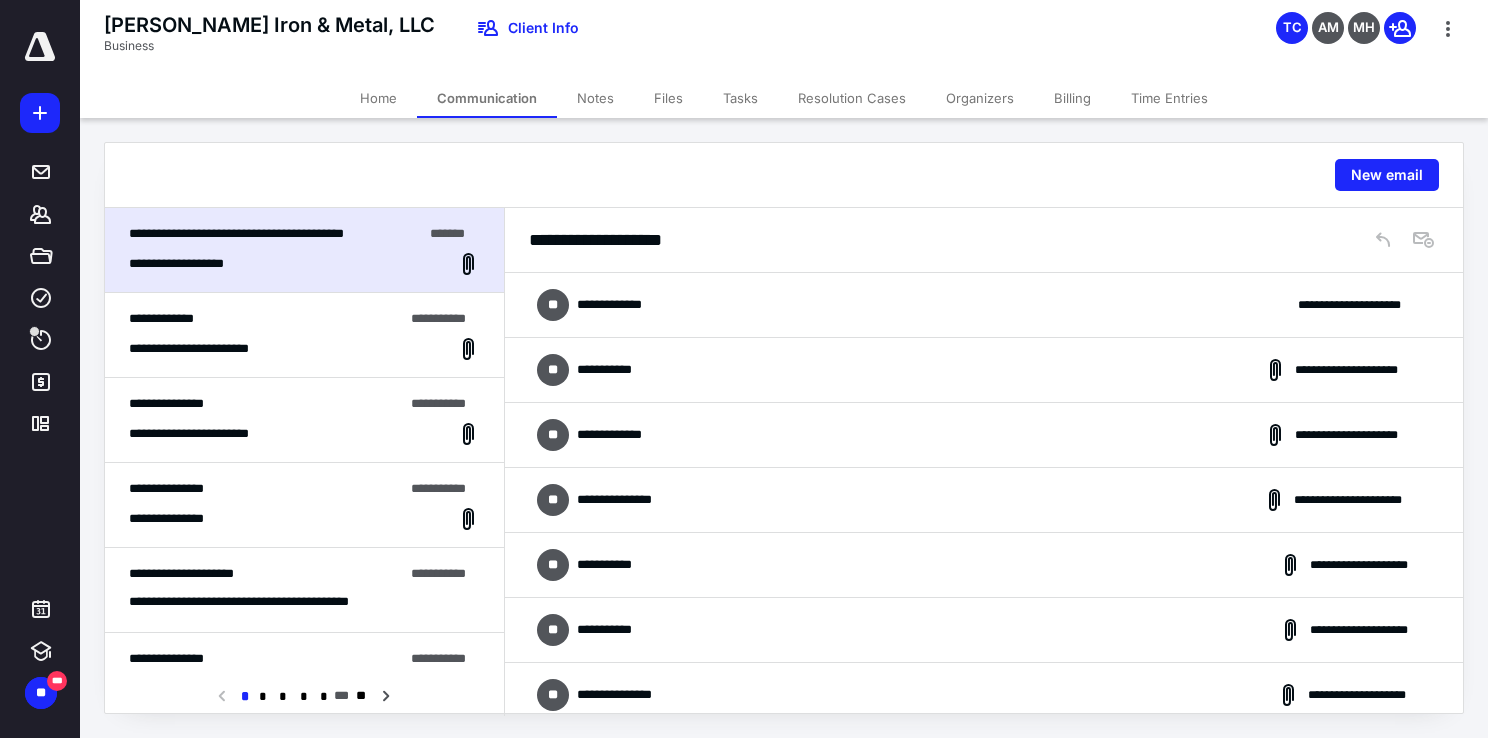 click on "Resolution Cases" at bounding box center [852, 98] 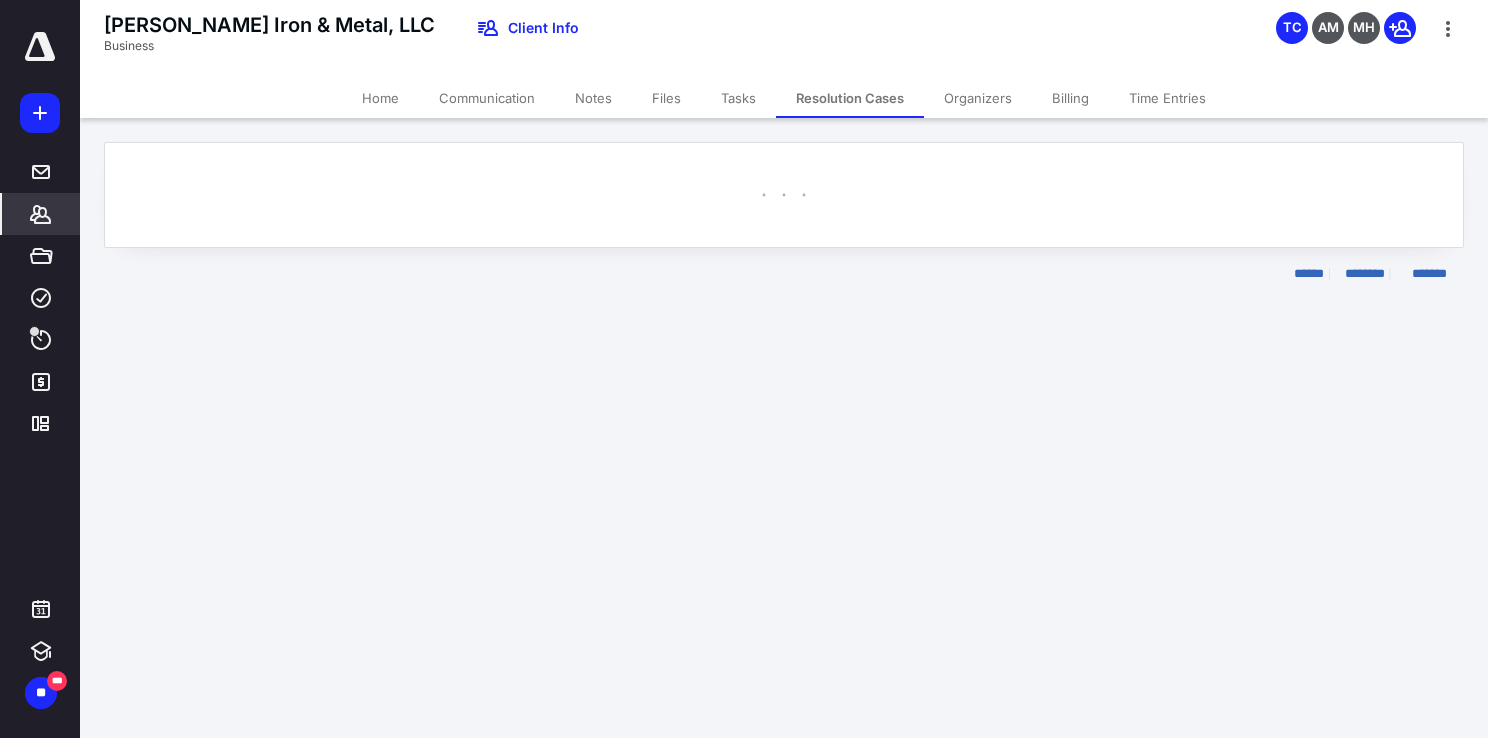 click on "Home" at bounding box center [380, 98] 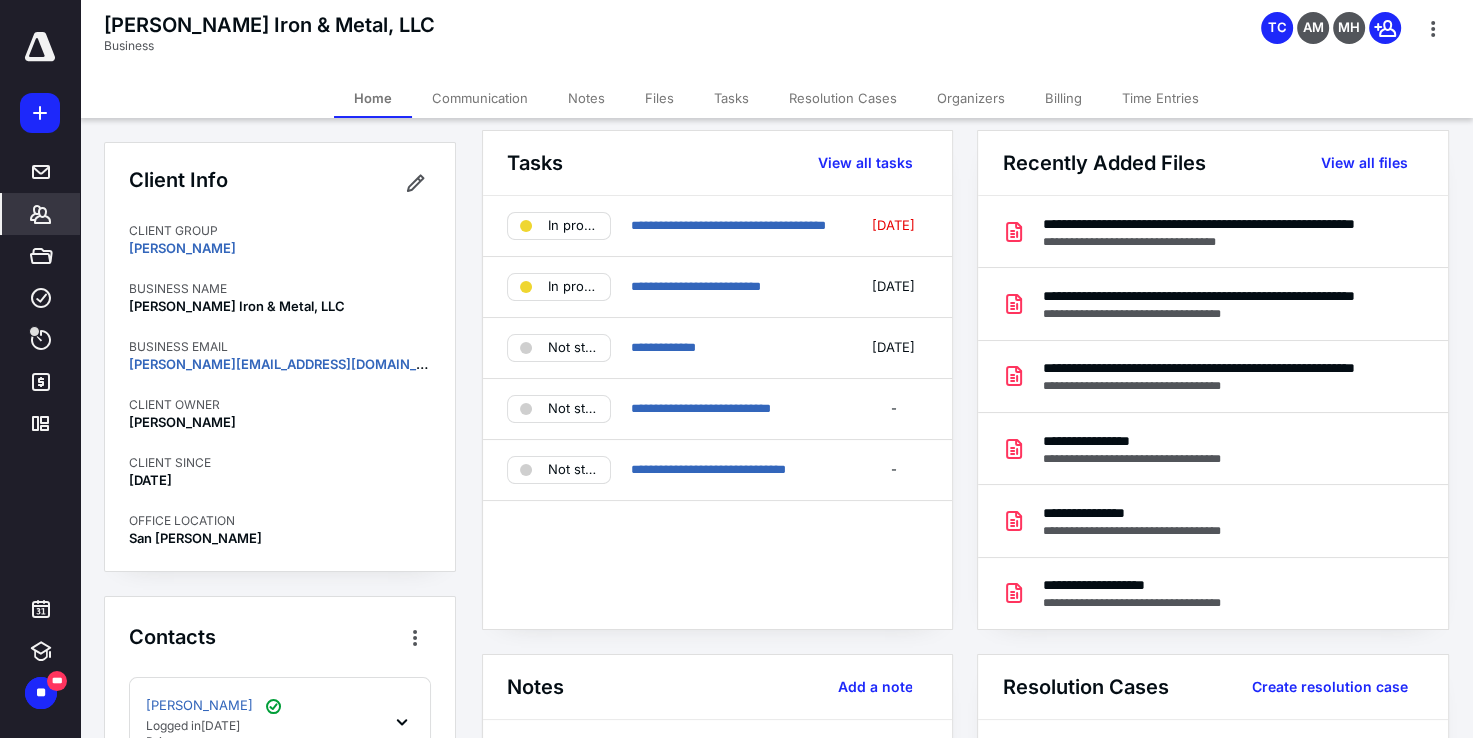 scroll, scrollTop: 0, scrollLeft: 0, axis: both 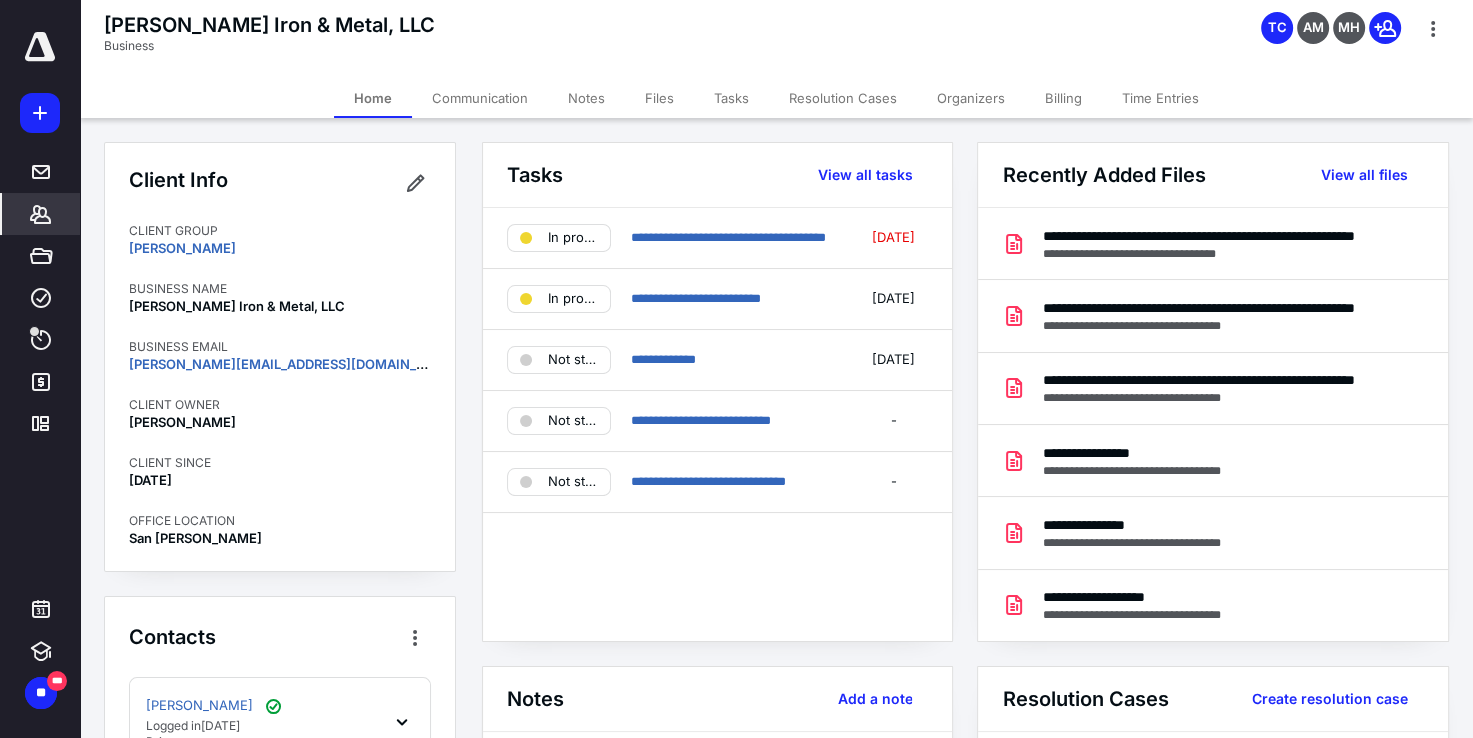 click on "Notes" at bounding box center [586, 98] 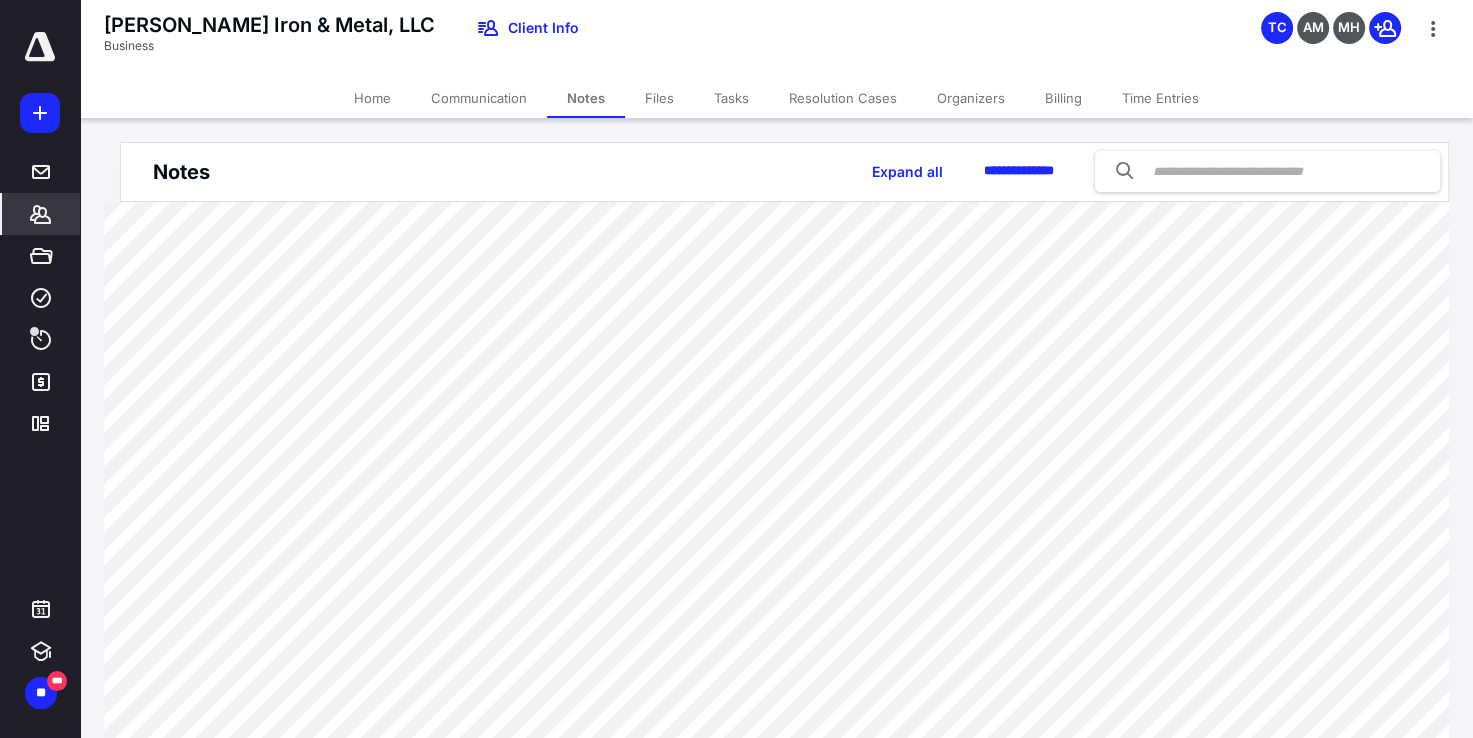 click on "Tasks" at bounding box center (731, 98) 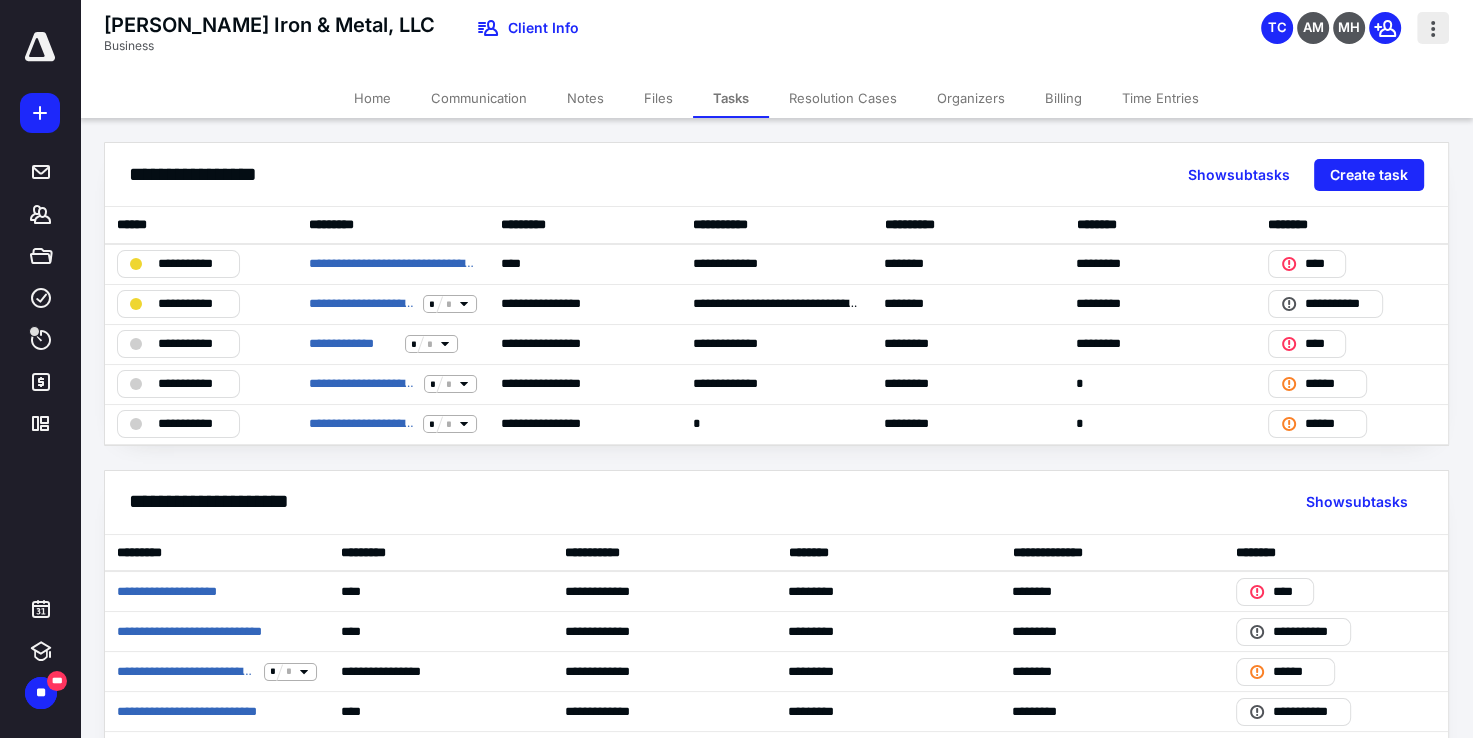 click at bounding box center [1433, 28] 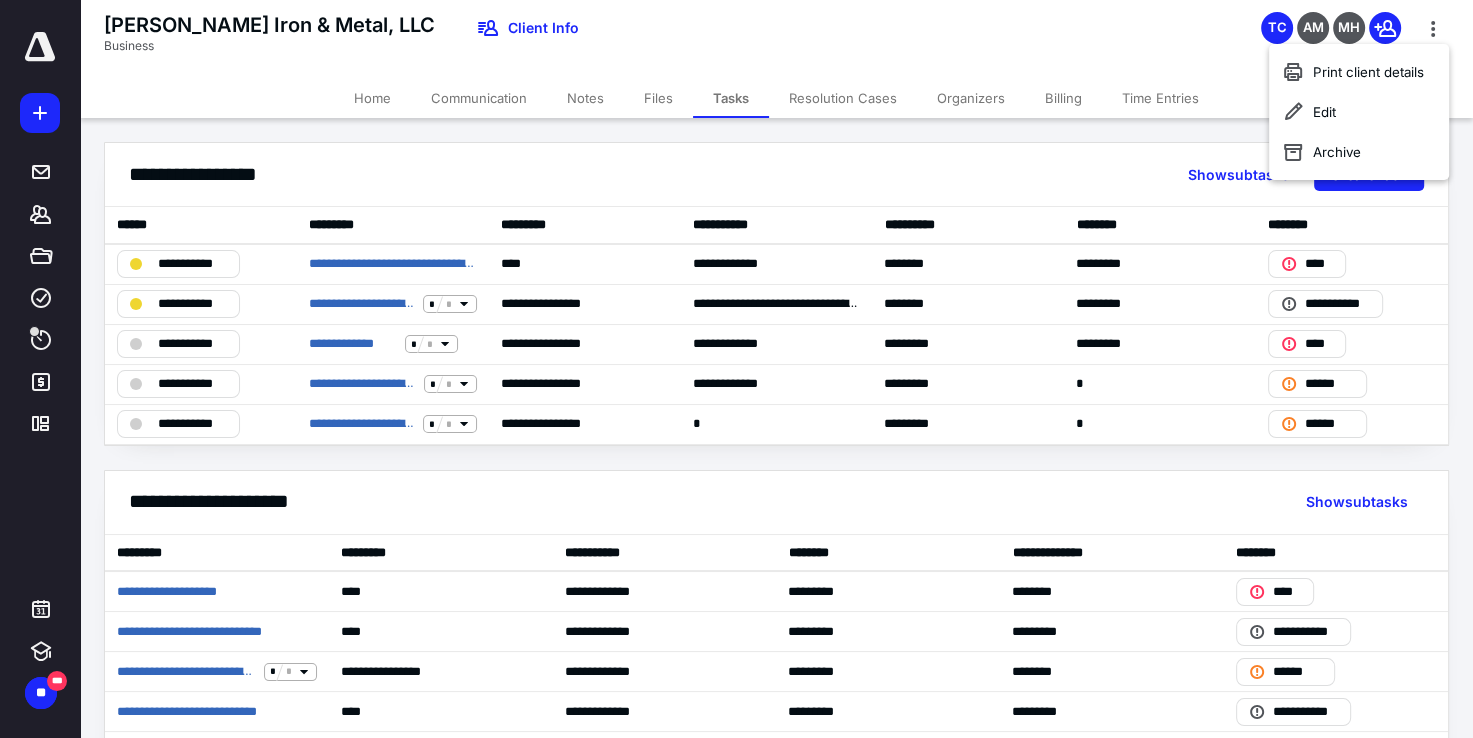 click on "**********" at bounding box center (776, 557) 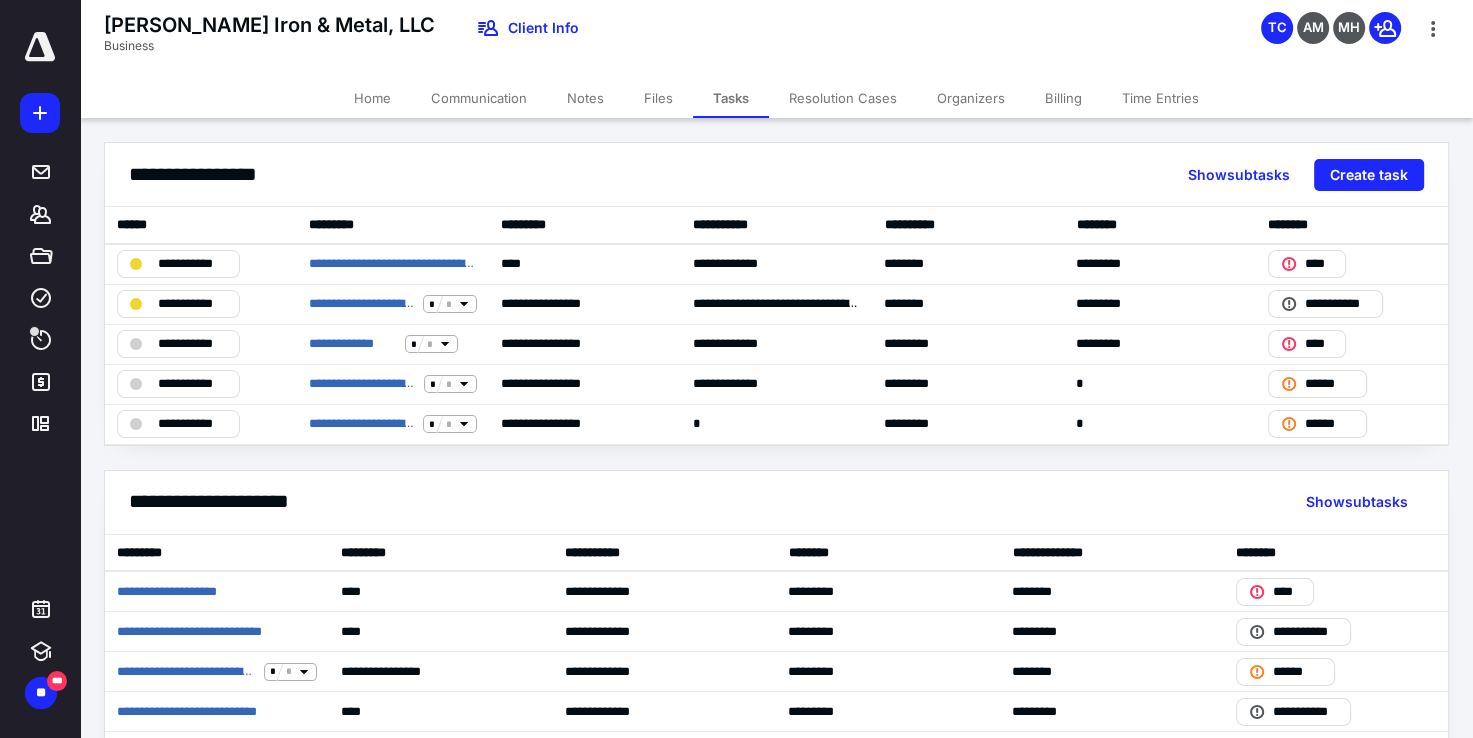 click on "Home" at bounding box center (372, 98) 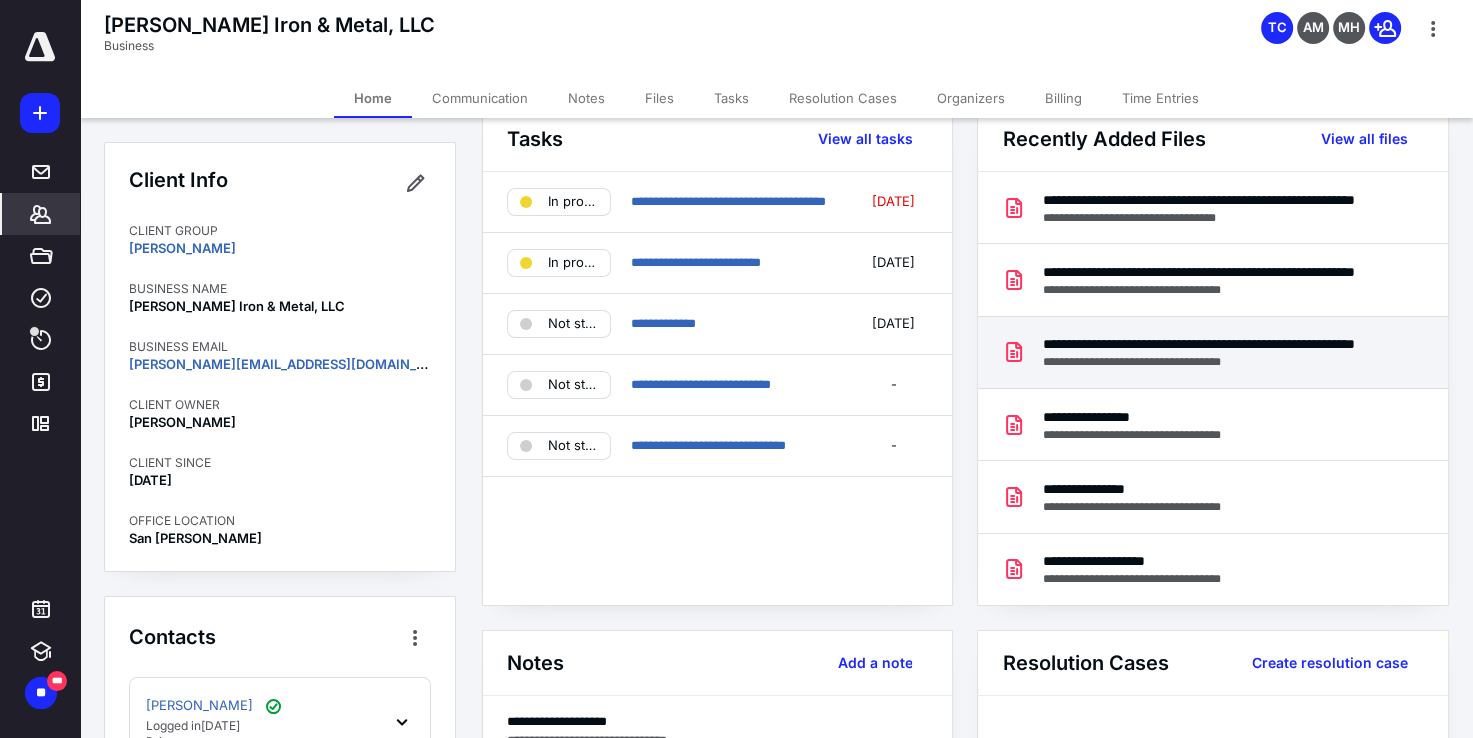 scroll, scrollTop: 0, scrollLeft: 0, axis: both 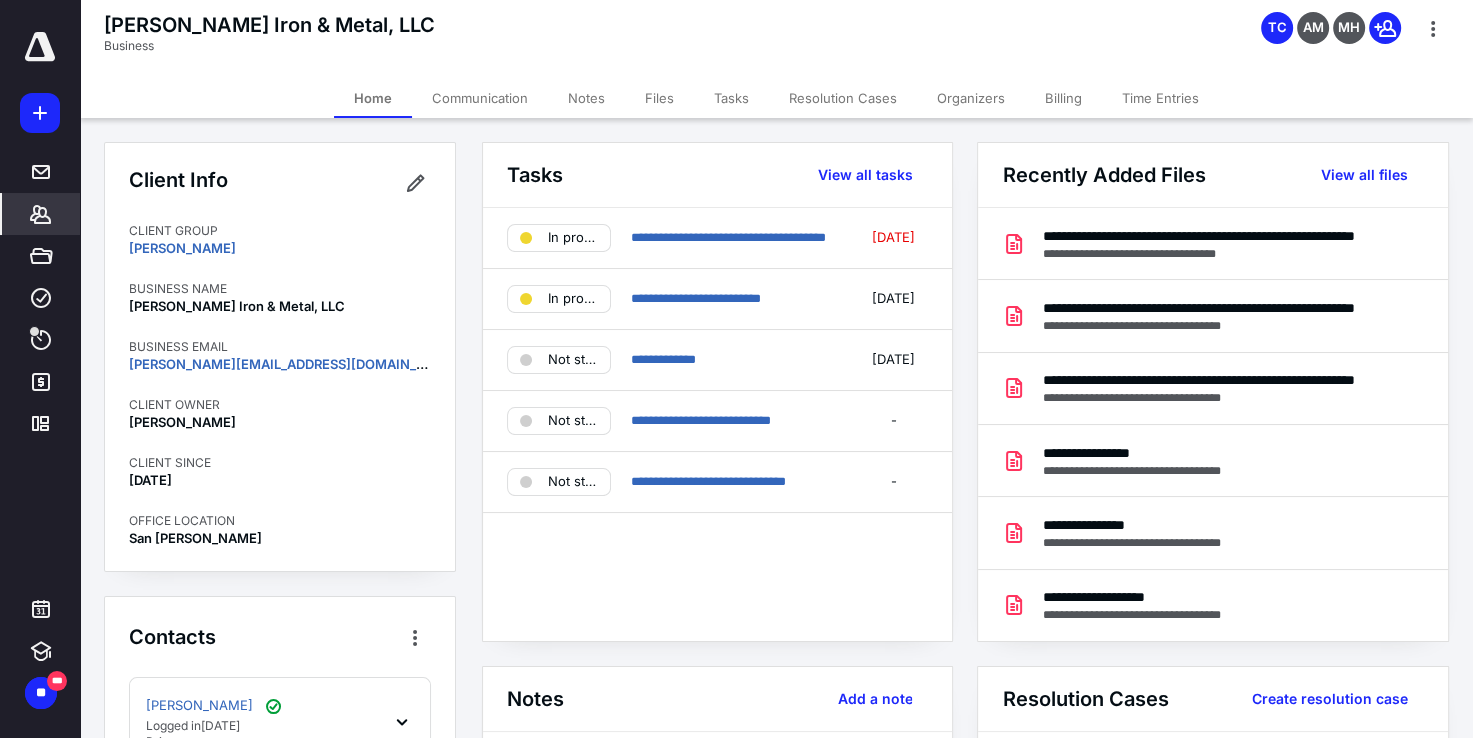 click on "Billing" at bounding box center (1063, 98) 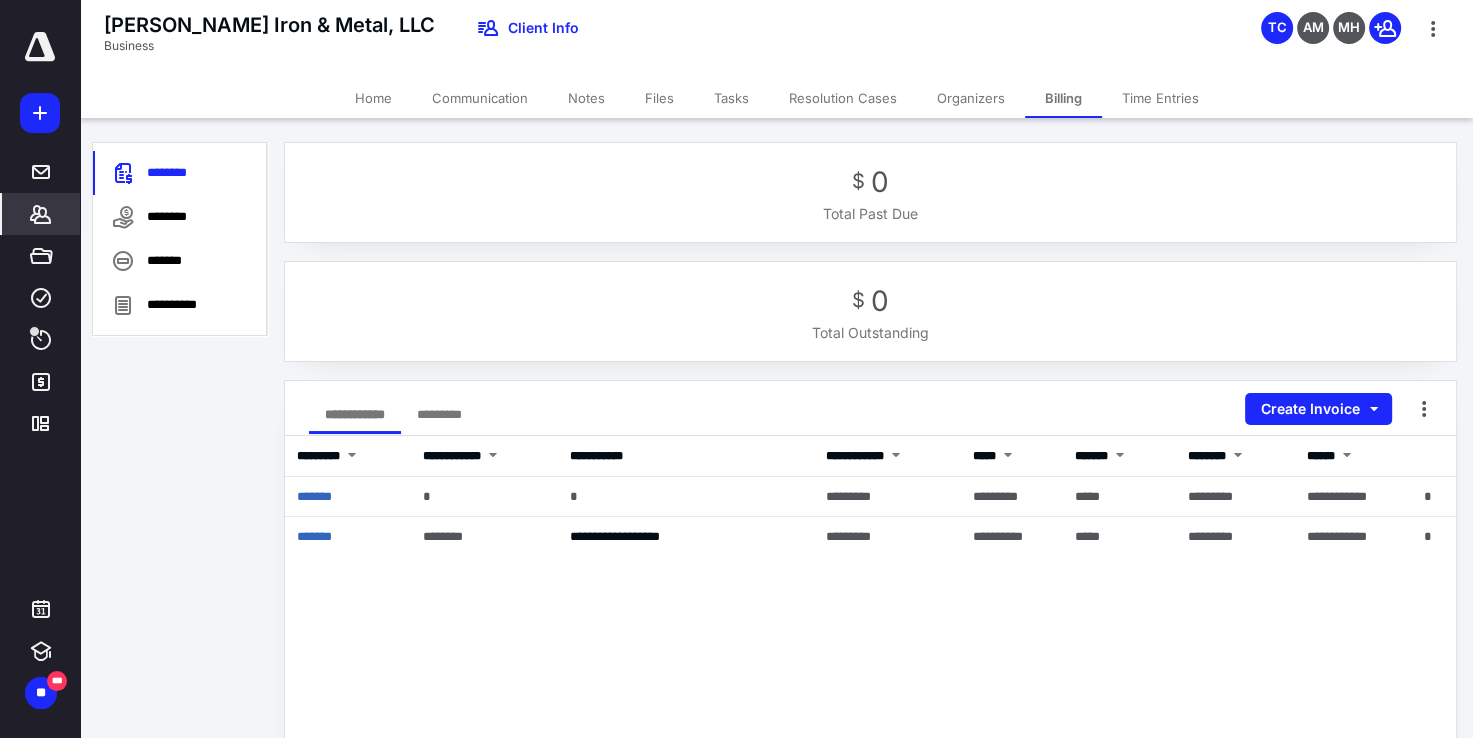 click on "Organizers" at bounding box center (971, 98) 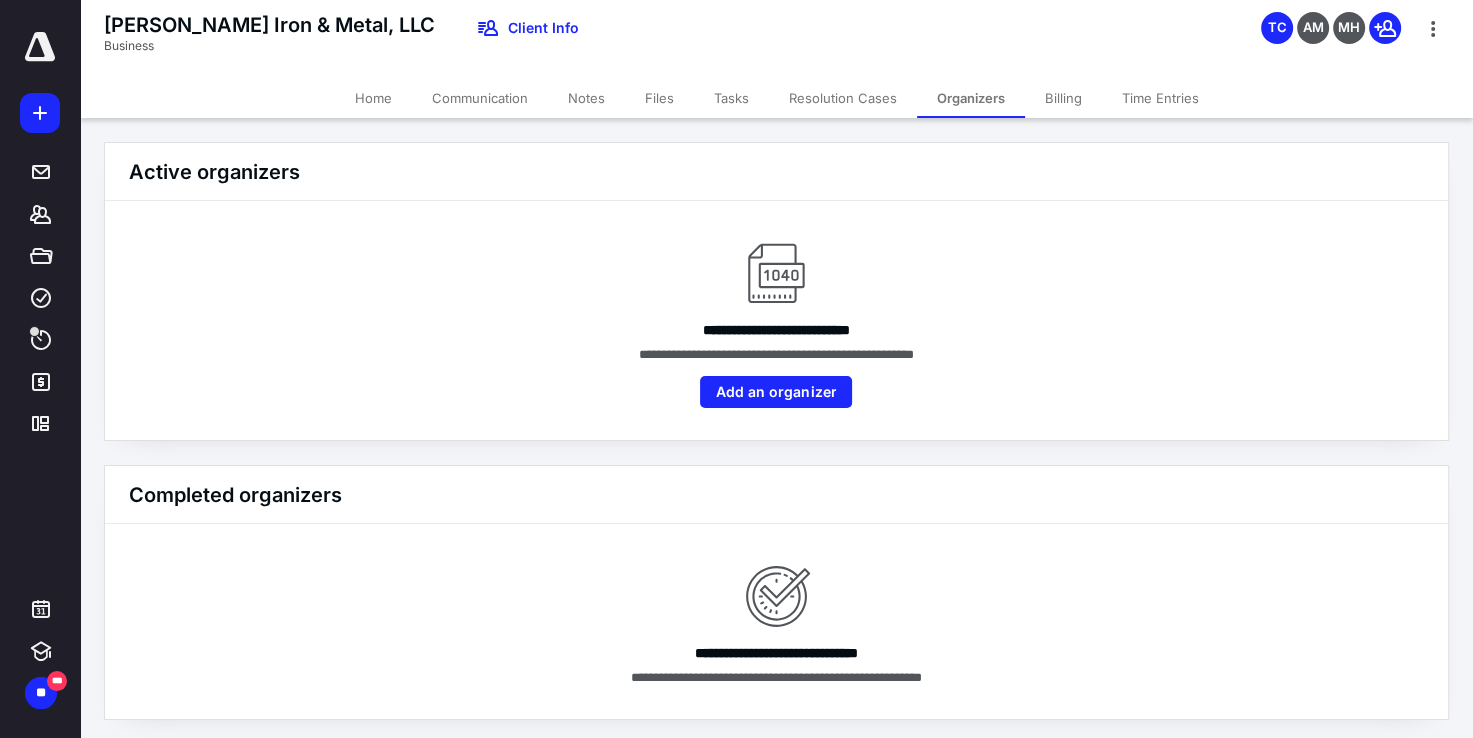 click on "Resolution Cases" at bounding box center (843, 98) 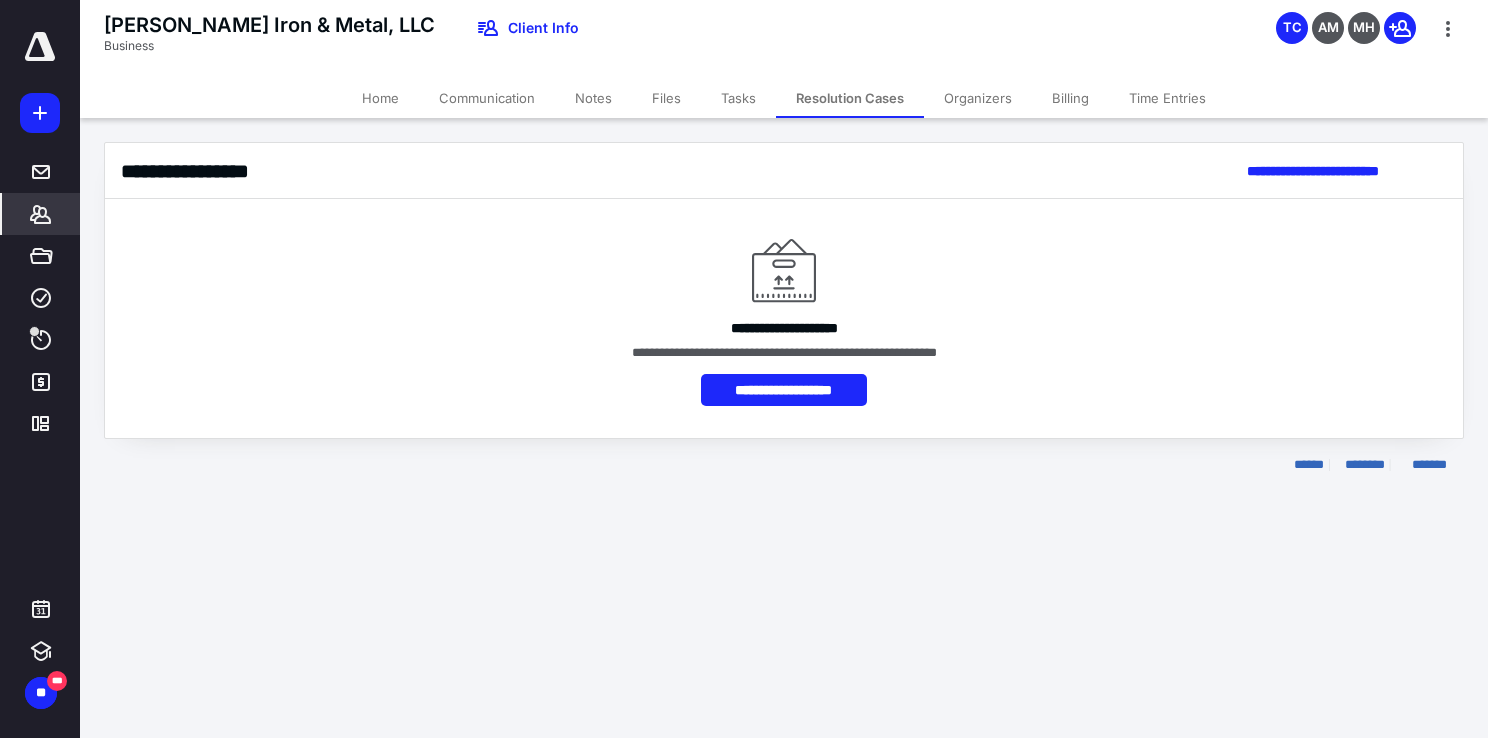 click on "Tasks" at bounding box center [738, 98] 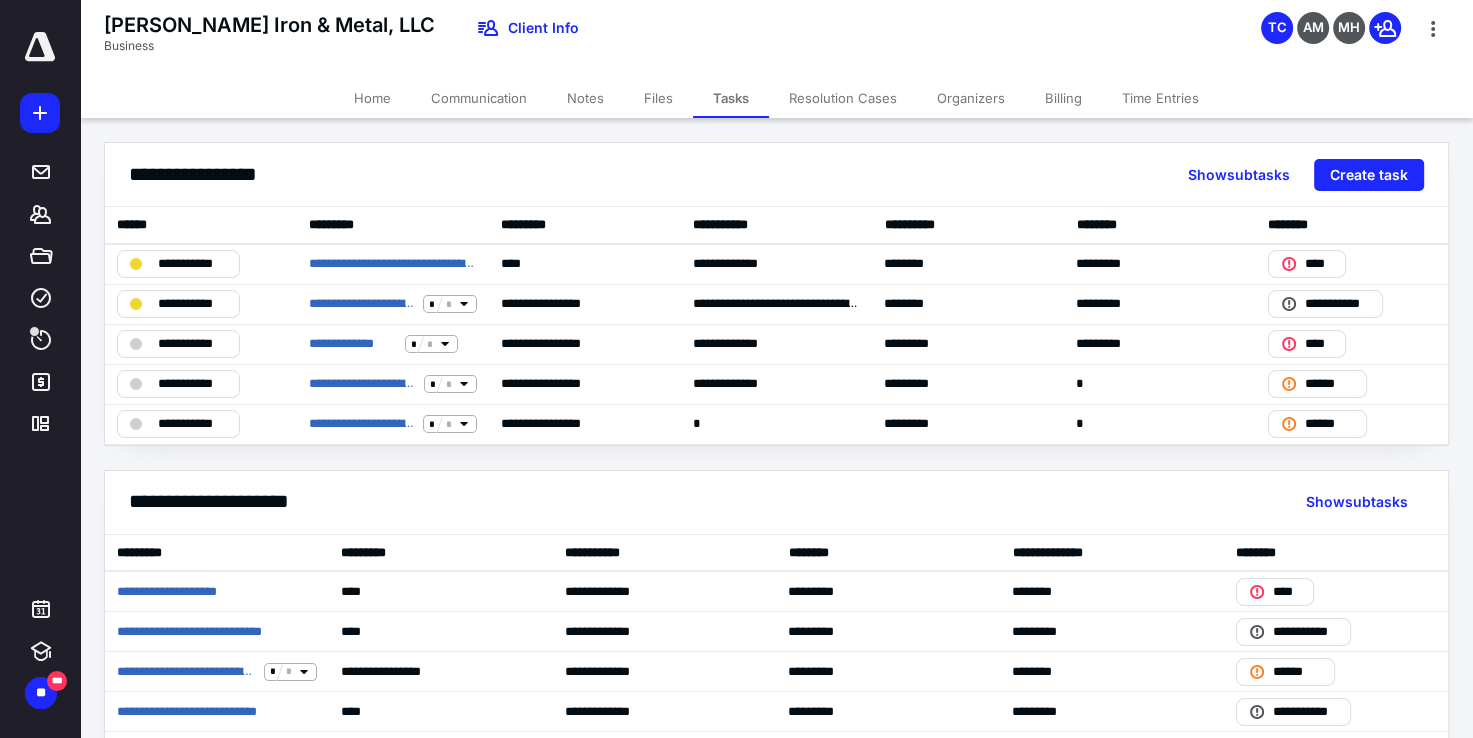 click on "Home" at bounding box center (372, 98) 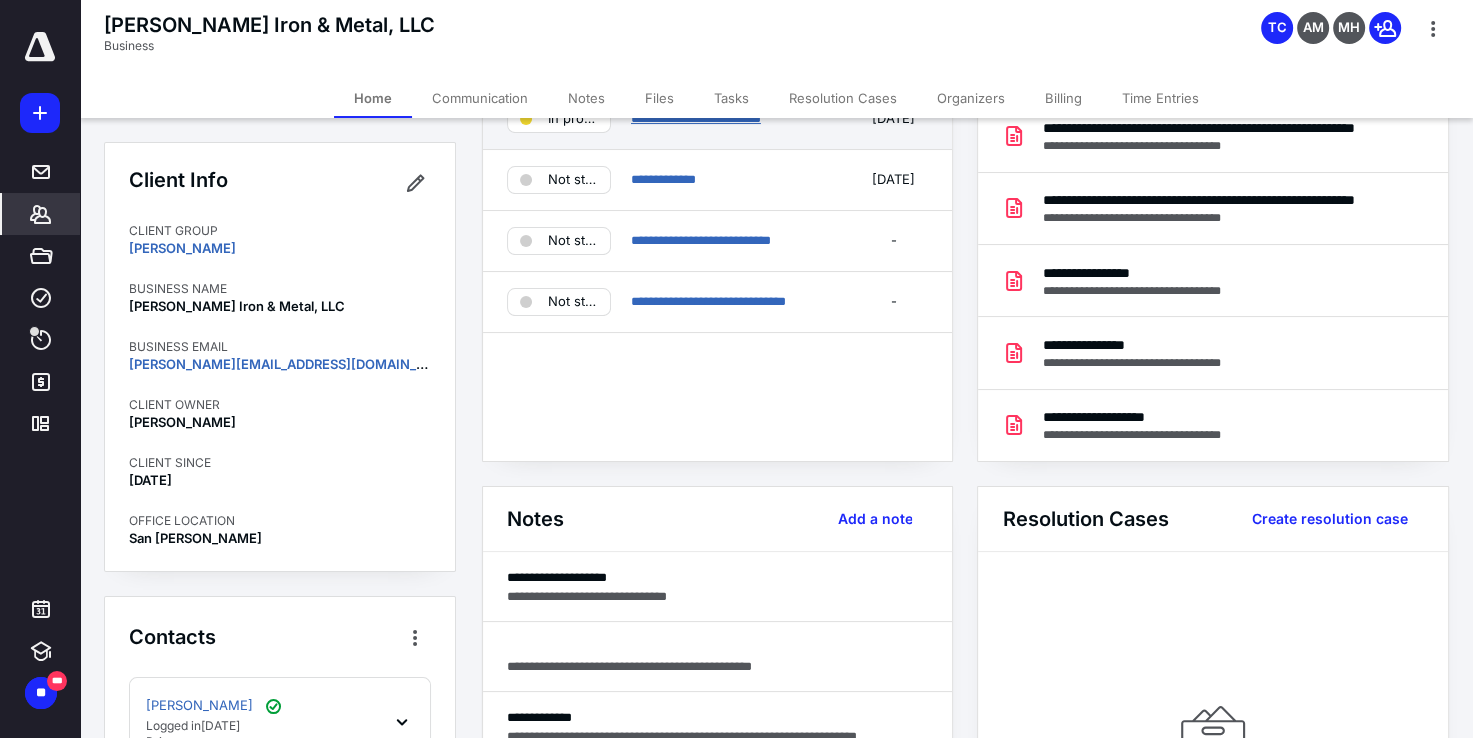 scroll, scrollTop: 0, scrollLeft: 0, axis: both 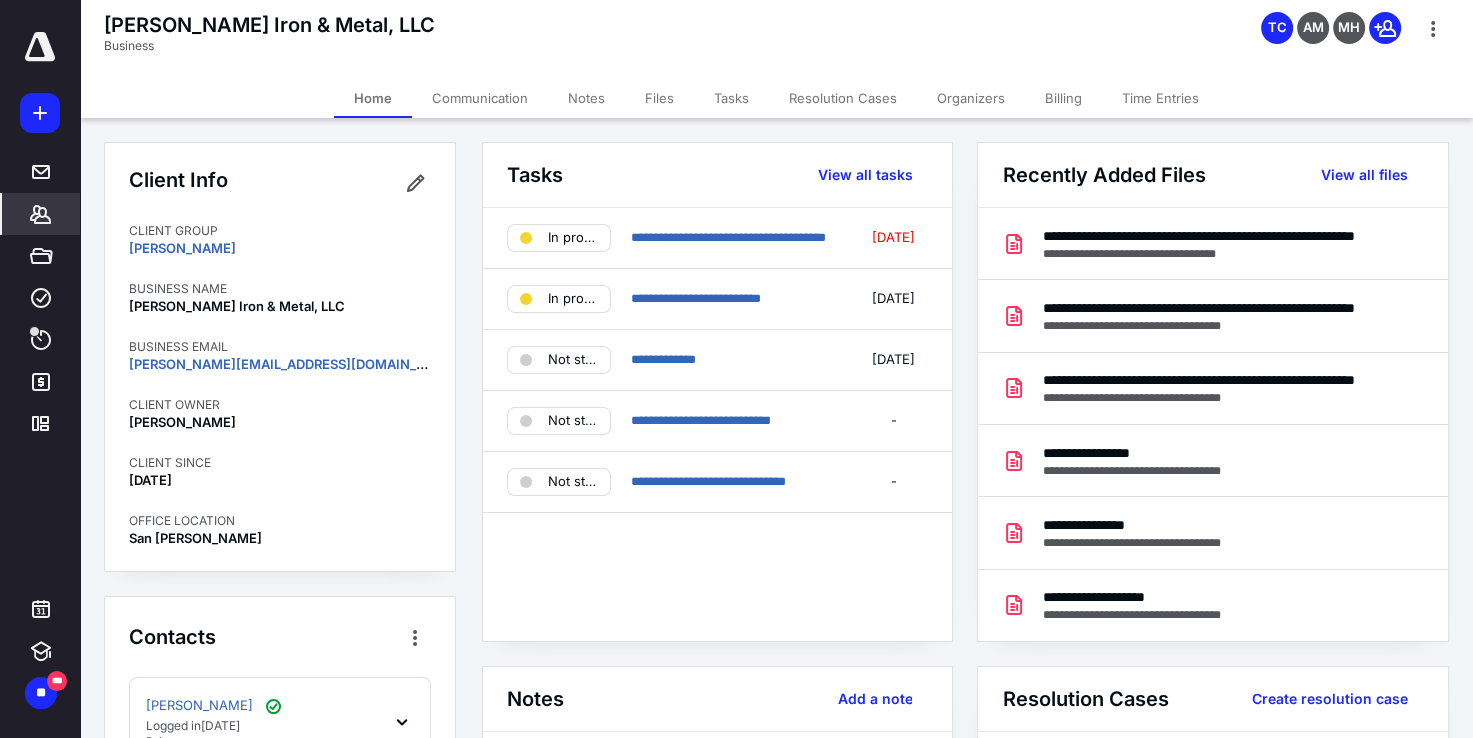 click on "Communication" at bounding box center (480, 98) 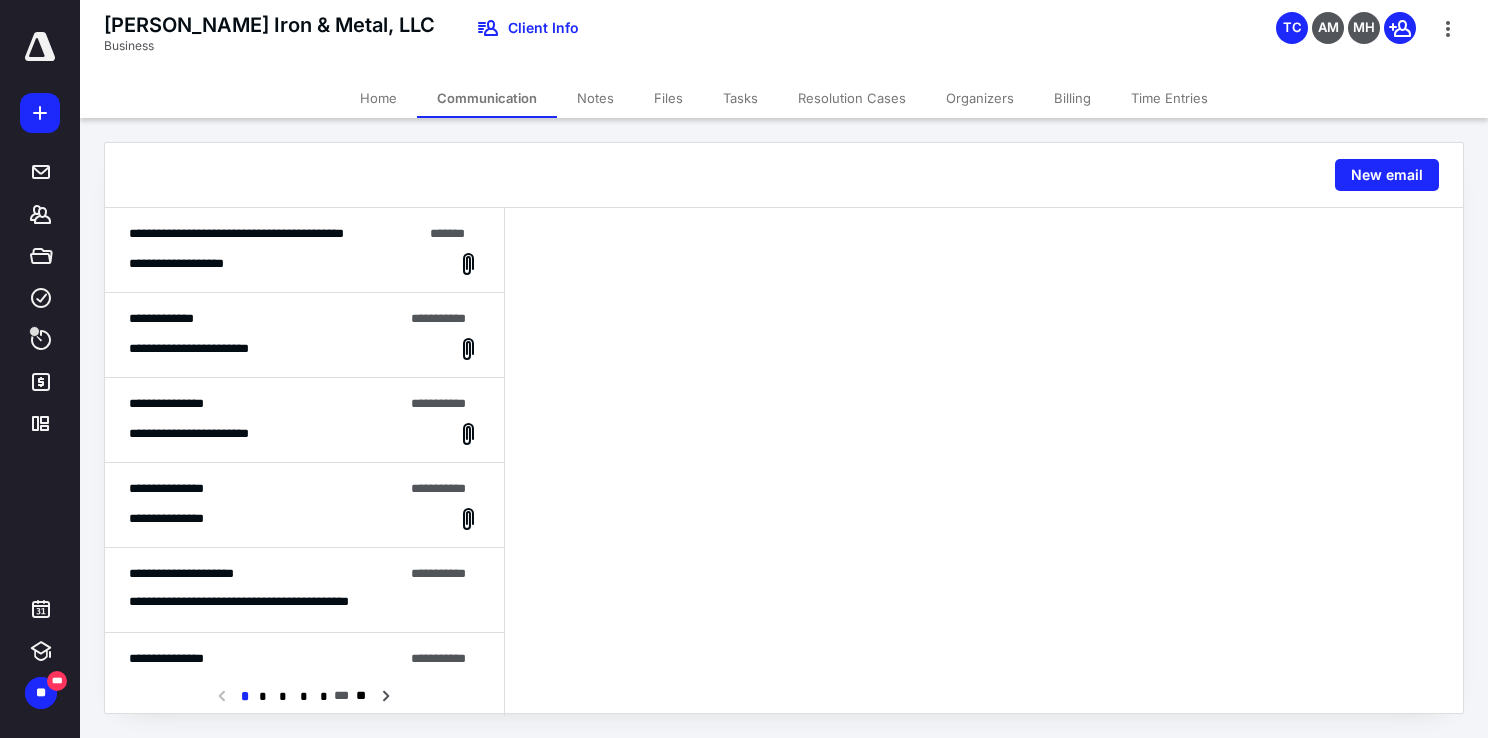 click on "Home" at bounding box center [378, 98] 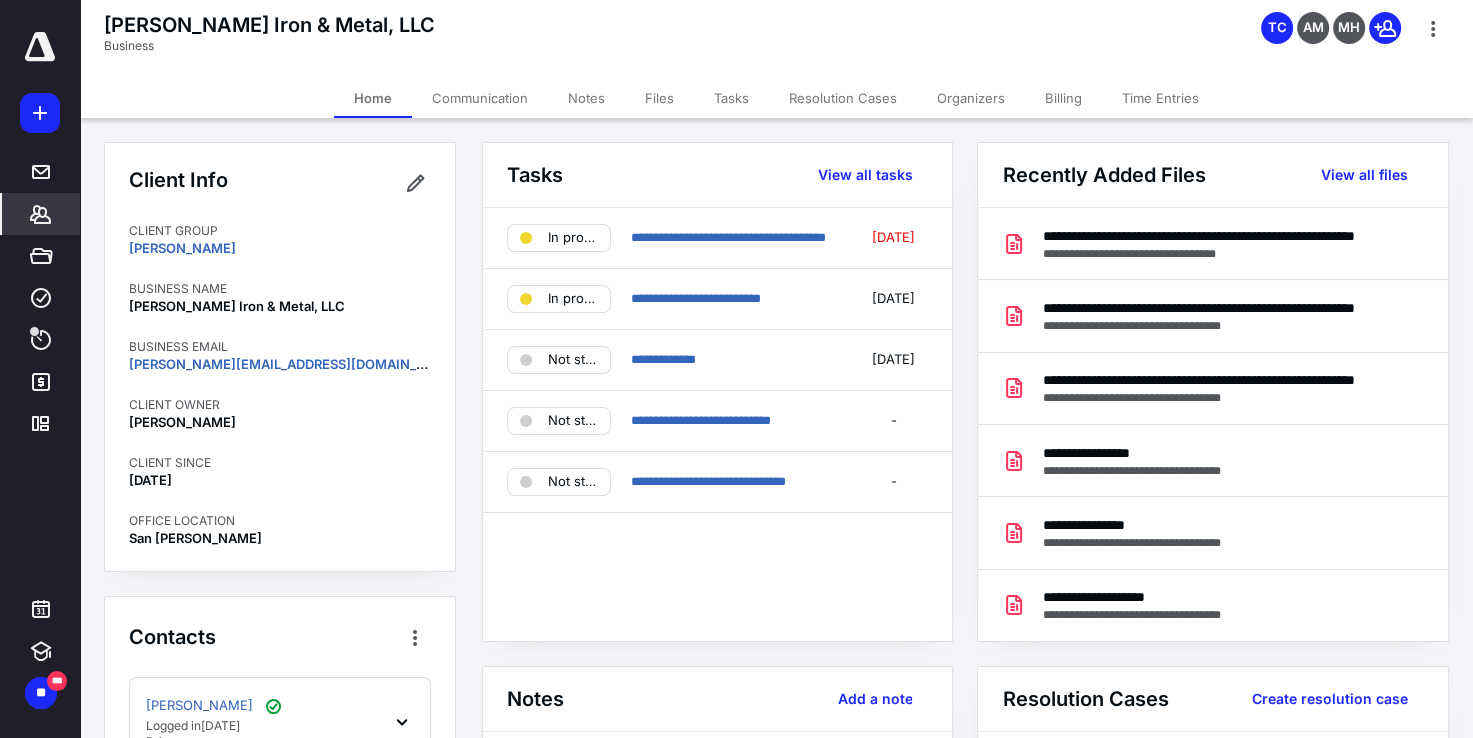 click on "Home" at bounding box center (373, 98) 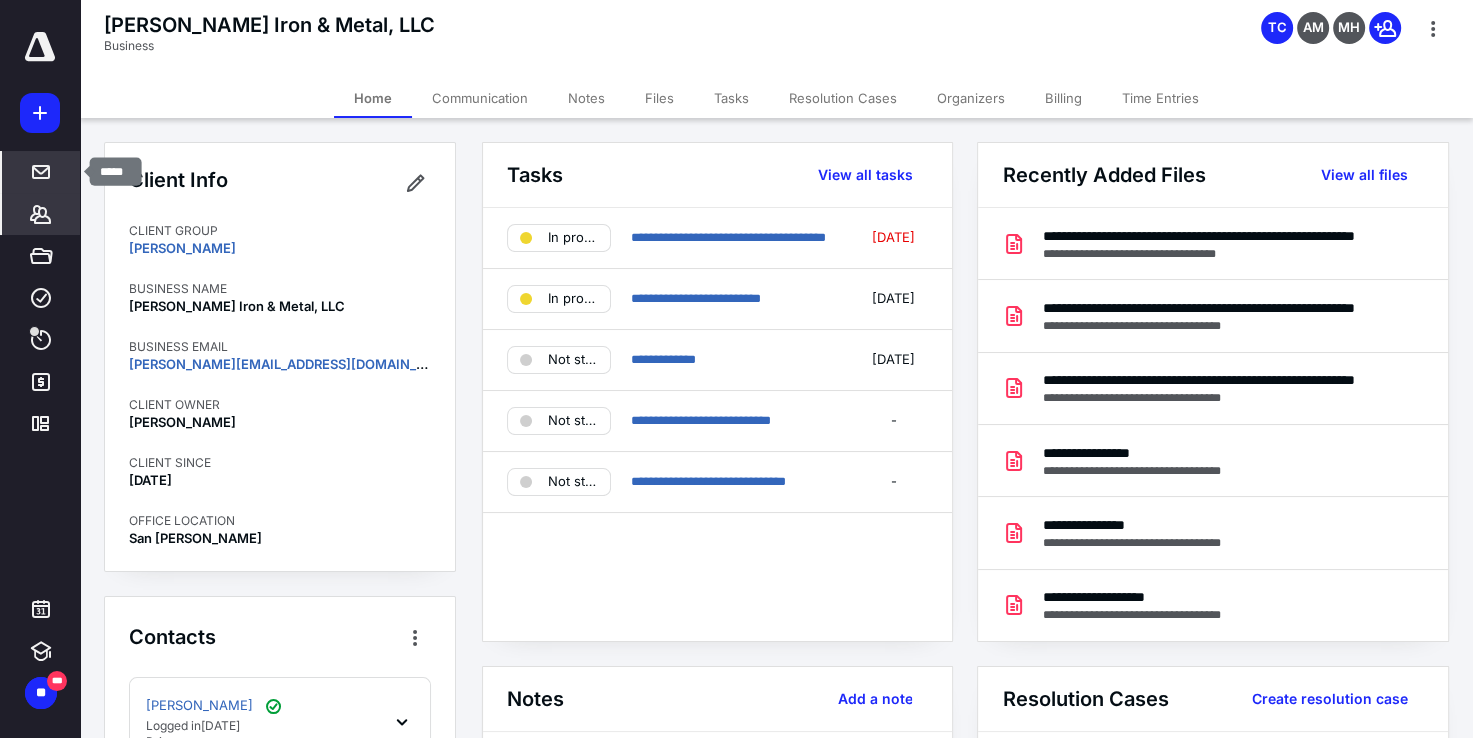 click 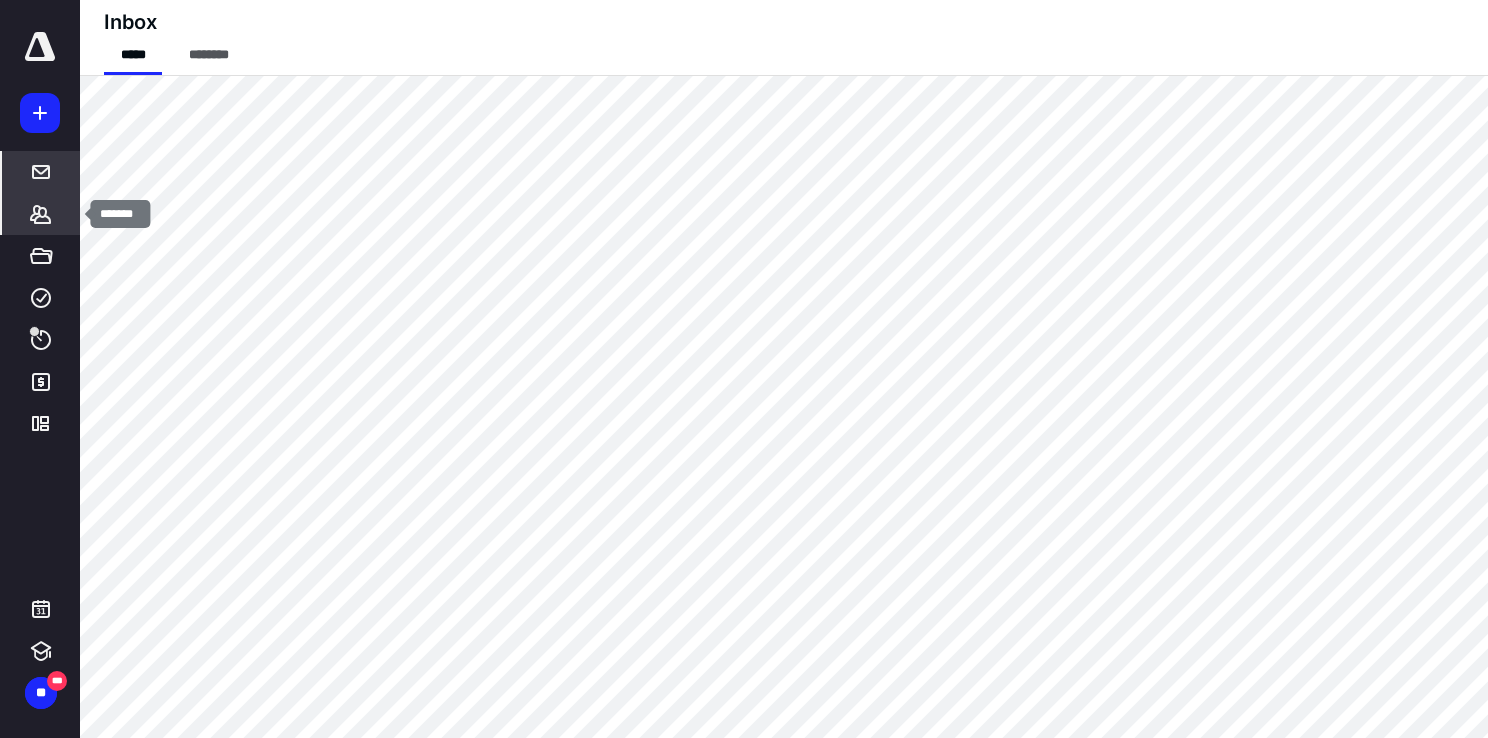 click on "*******" at bounding box center [41, 214] 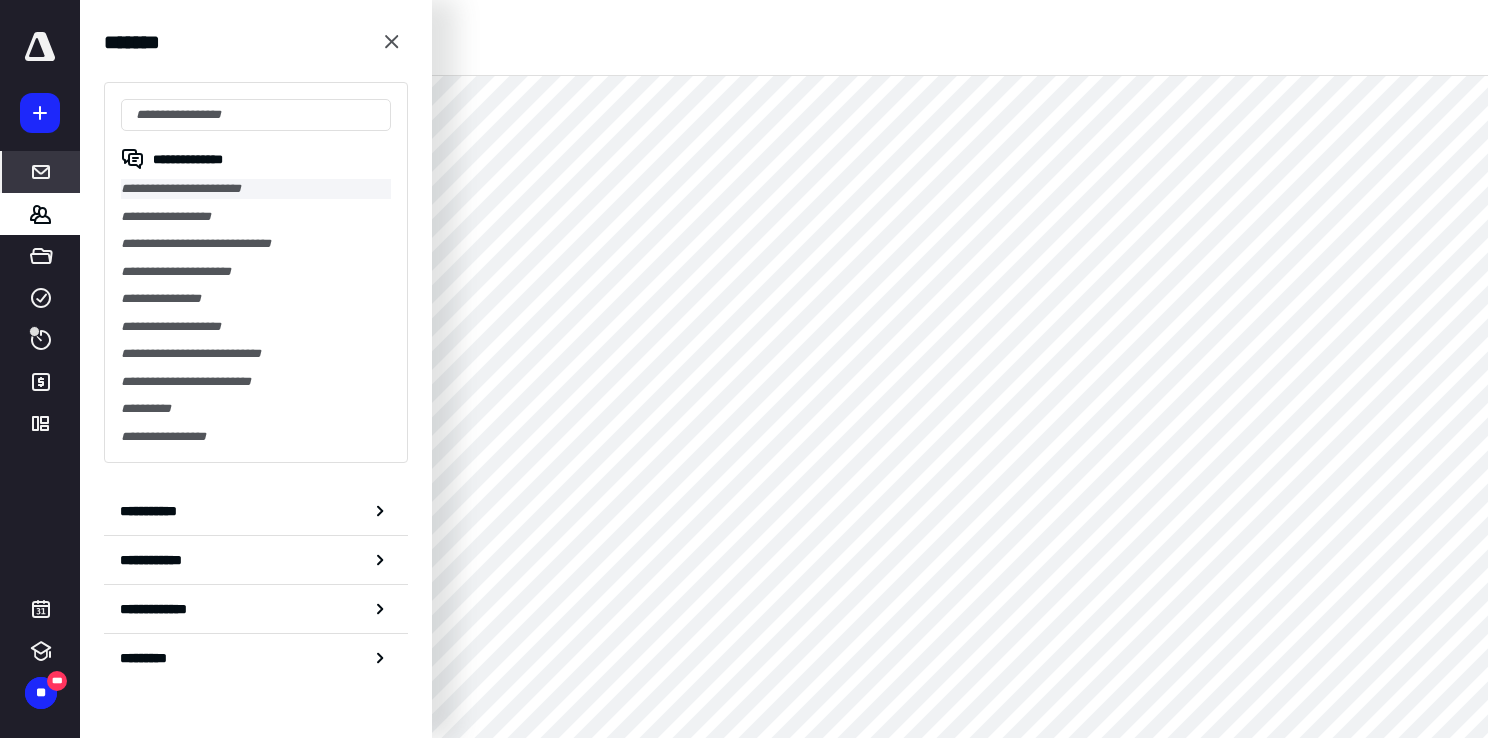 click on "**********" at bounding box center [256, 189] 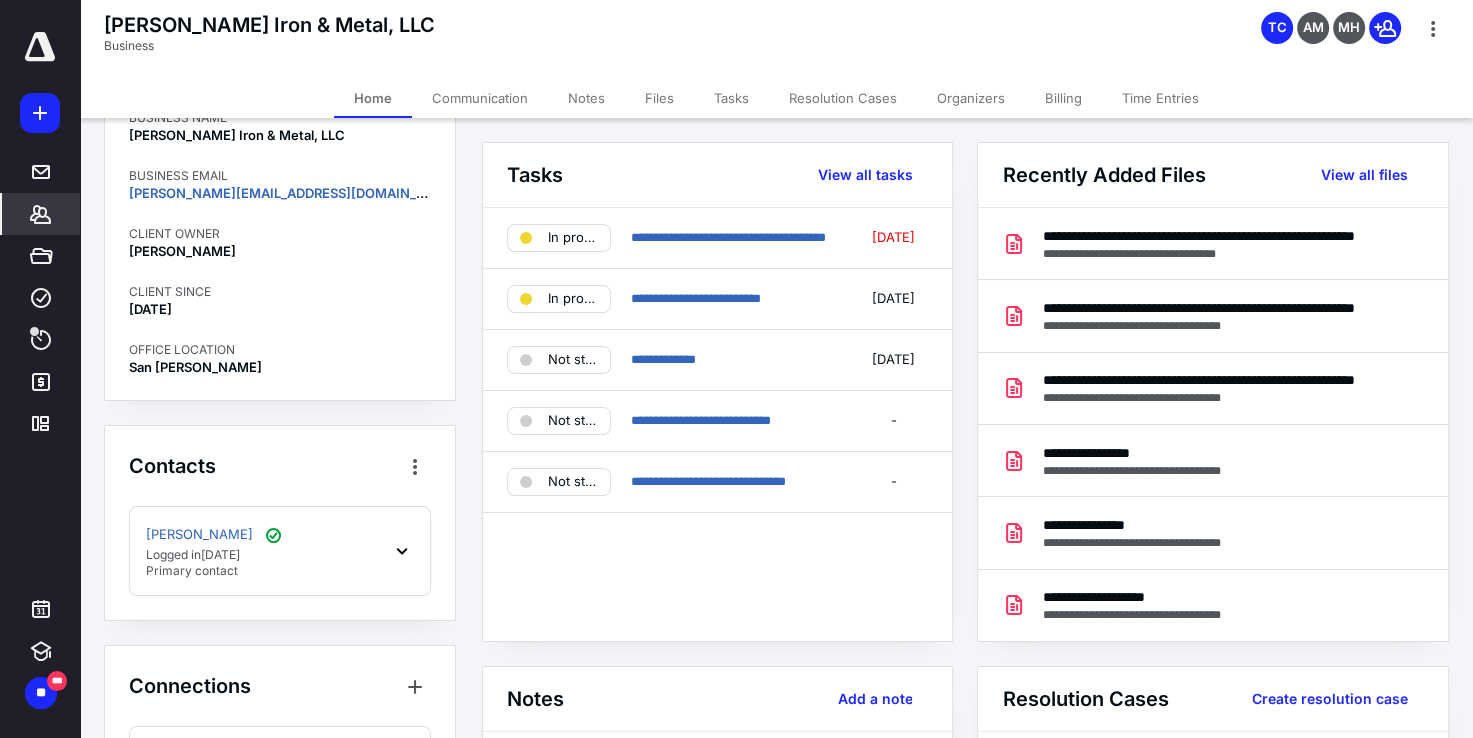 scroll, scrollTop: 0, scrollLeft: 0, axis: both 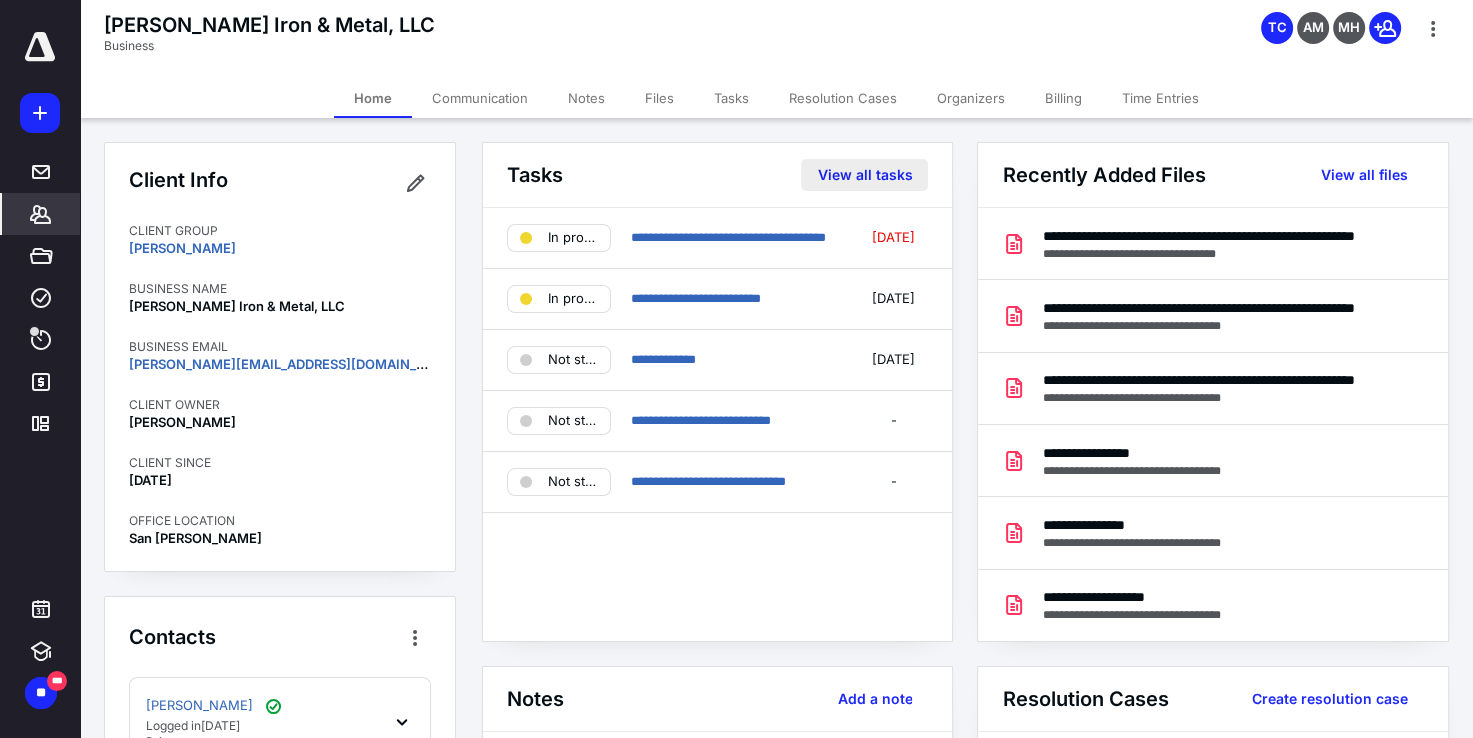 click on "View all tasks" at bounding box center [864, 175] 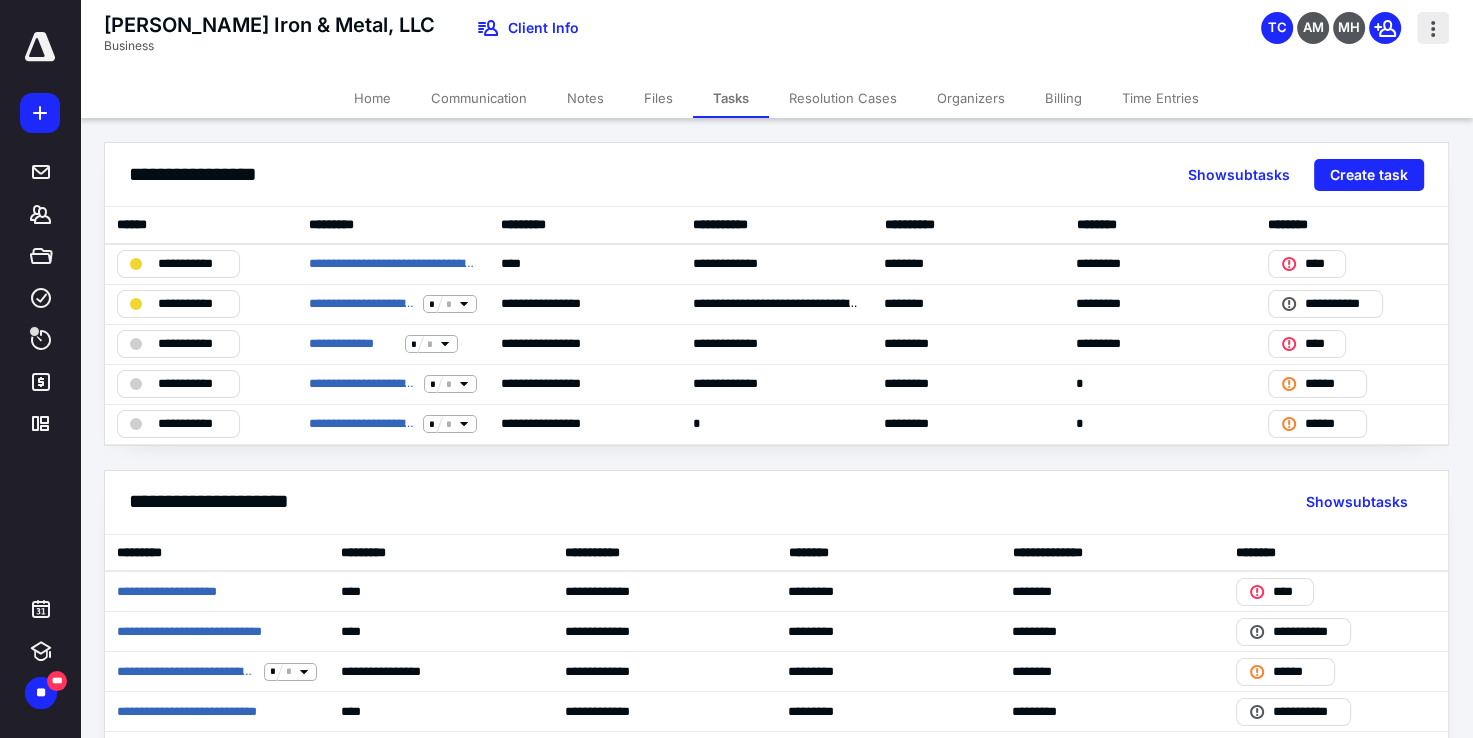 click at bounding box center (1433, 28) 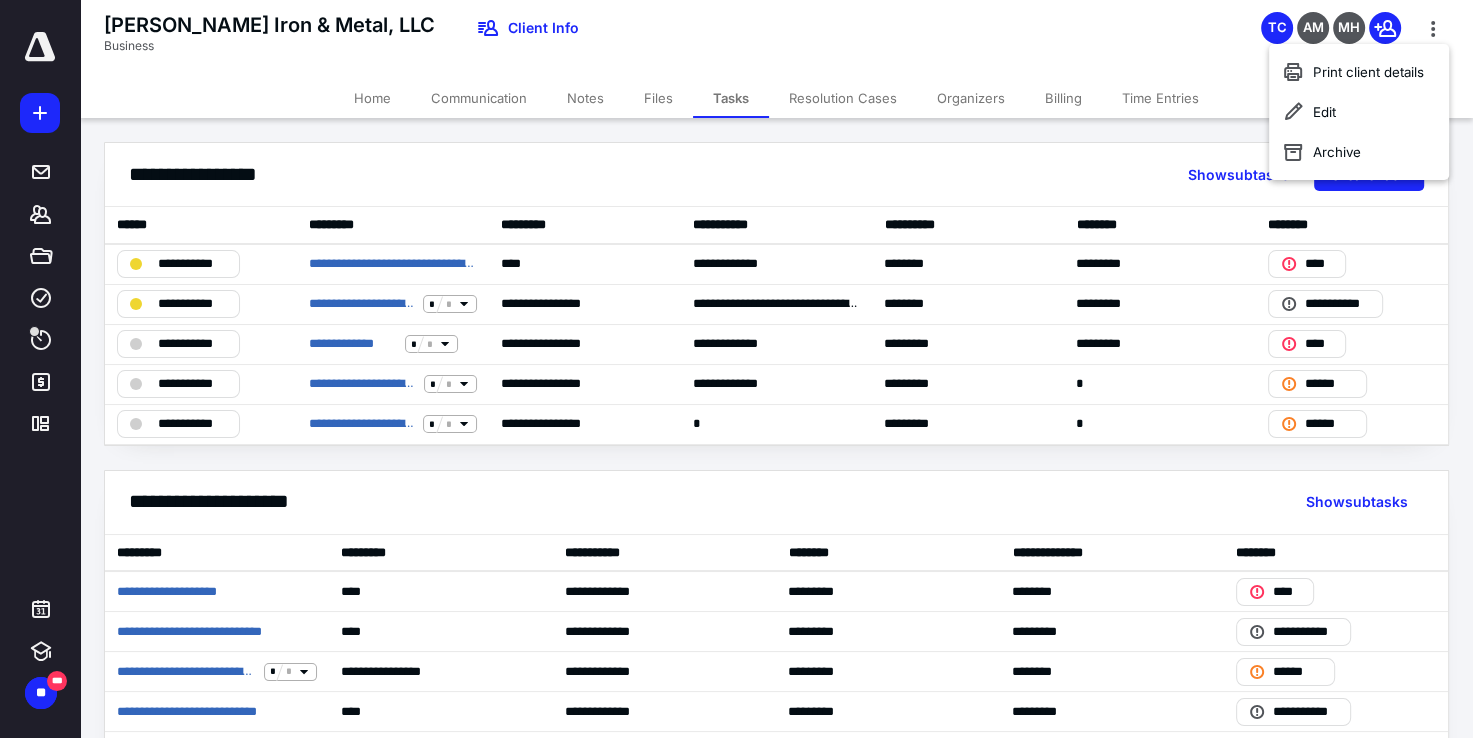 click 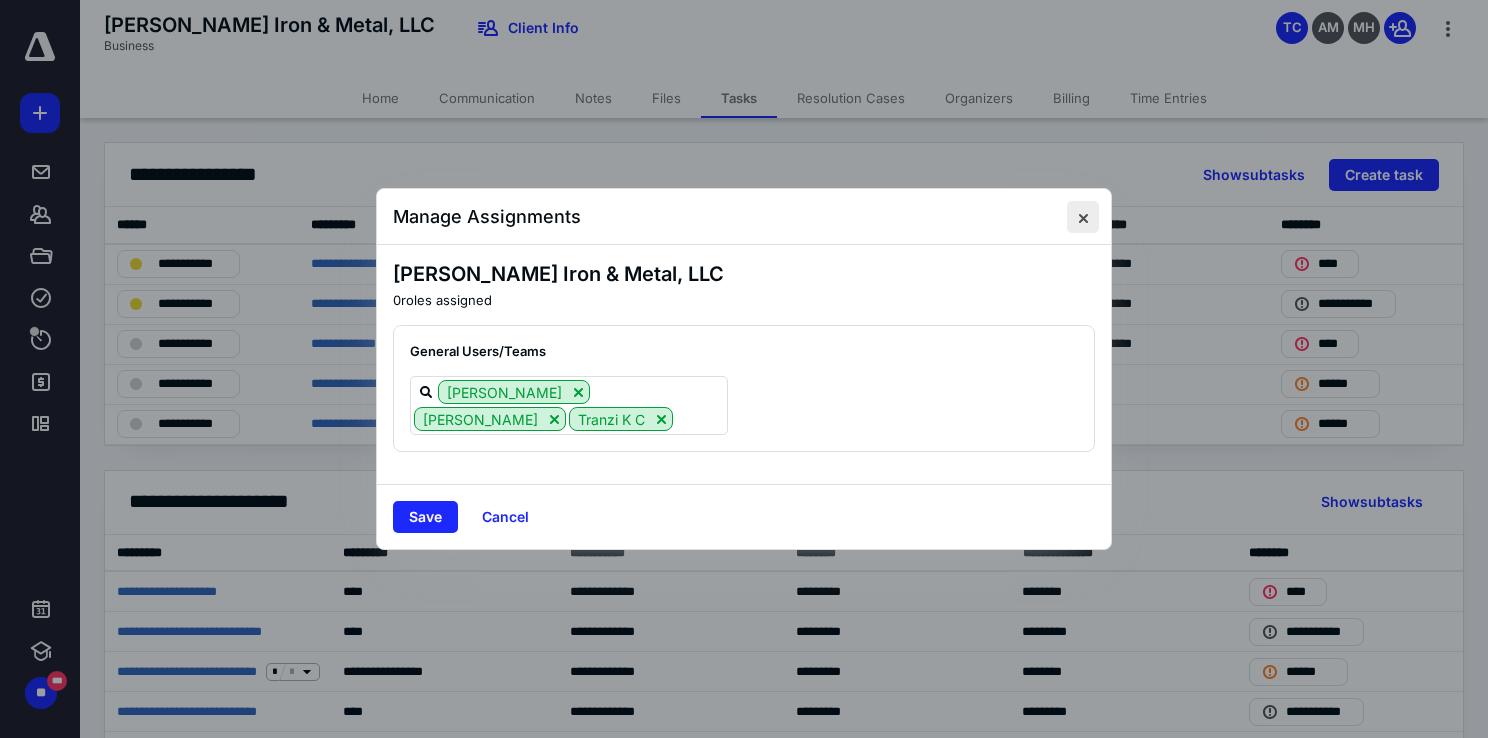 click at bounding box center [1083, 217] 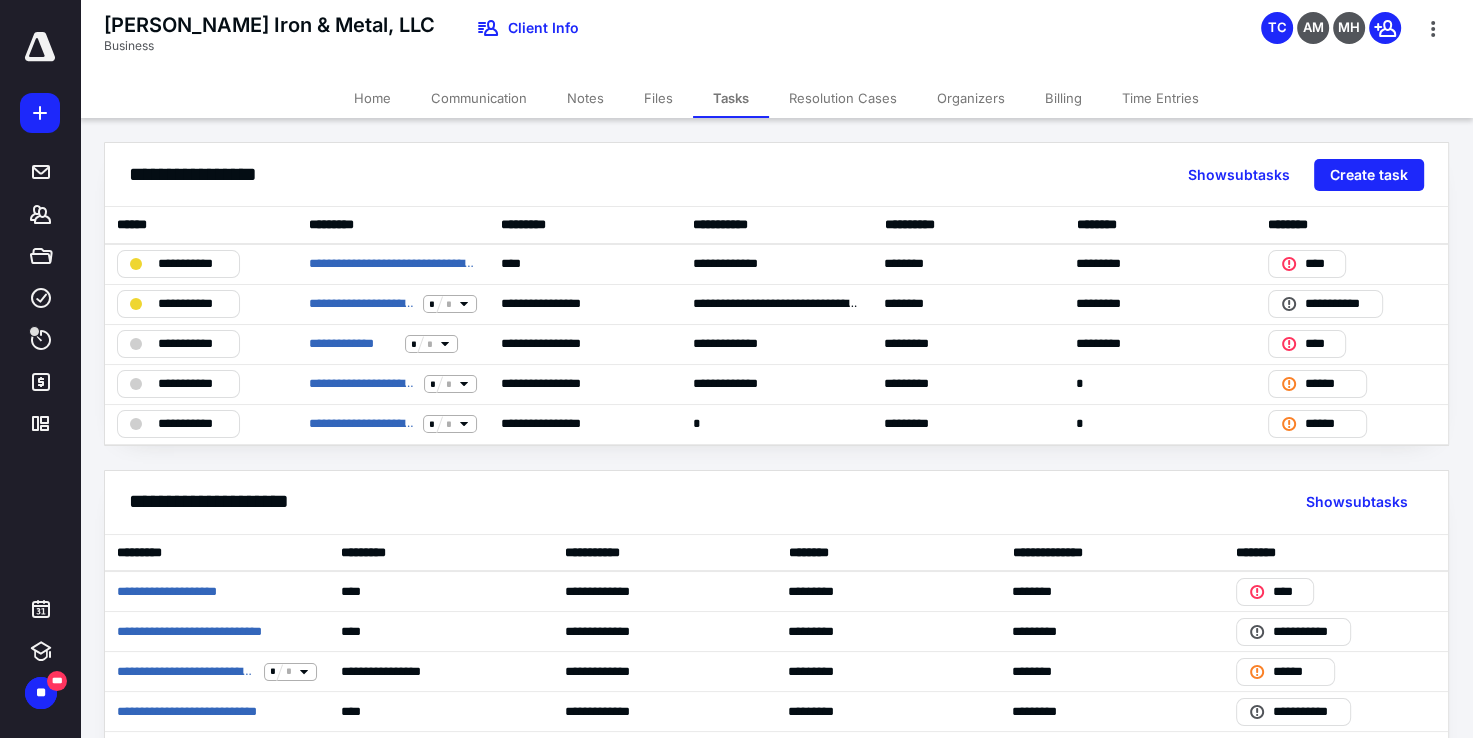click on "Organizers" at bounding box center (971, 98) 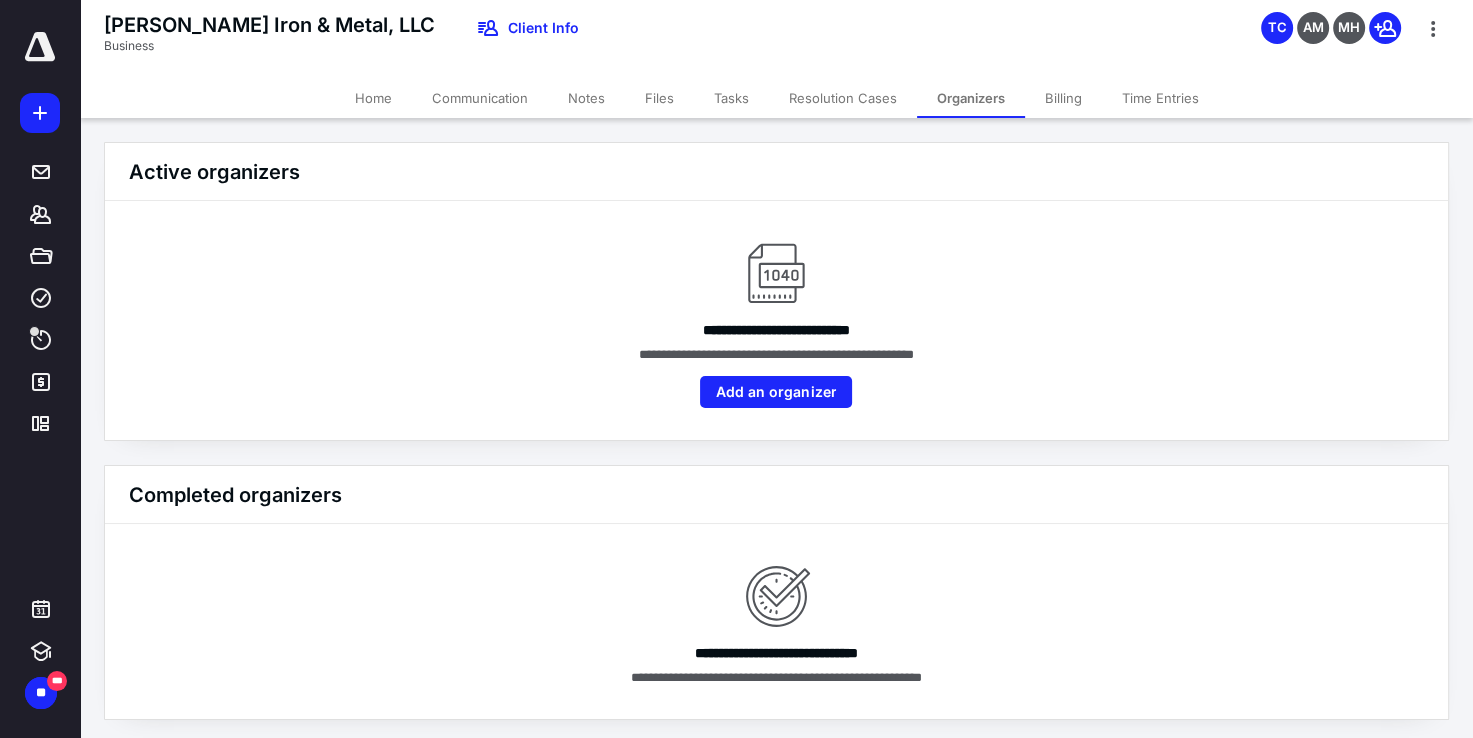 click on "Notes" at bounding box center (586, 98) 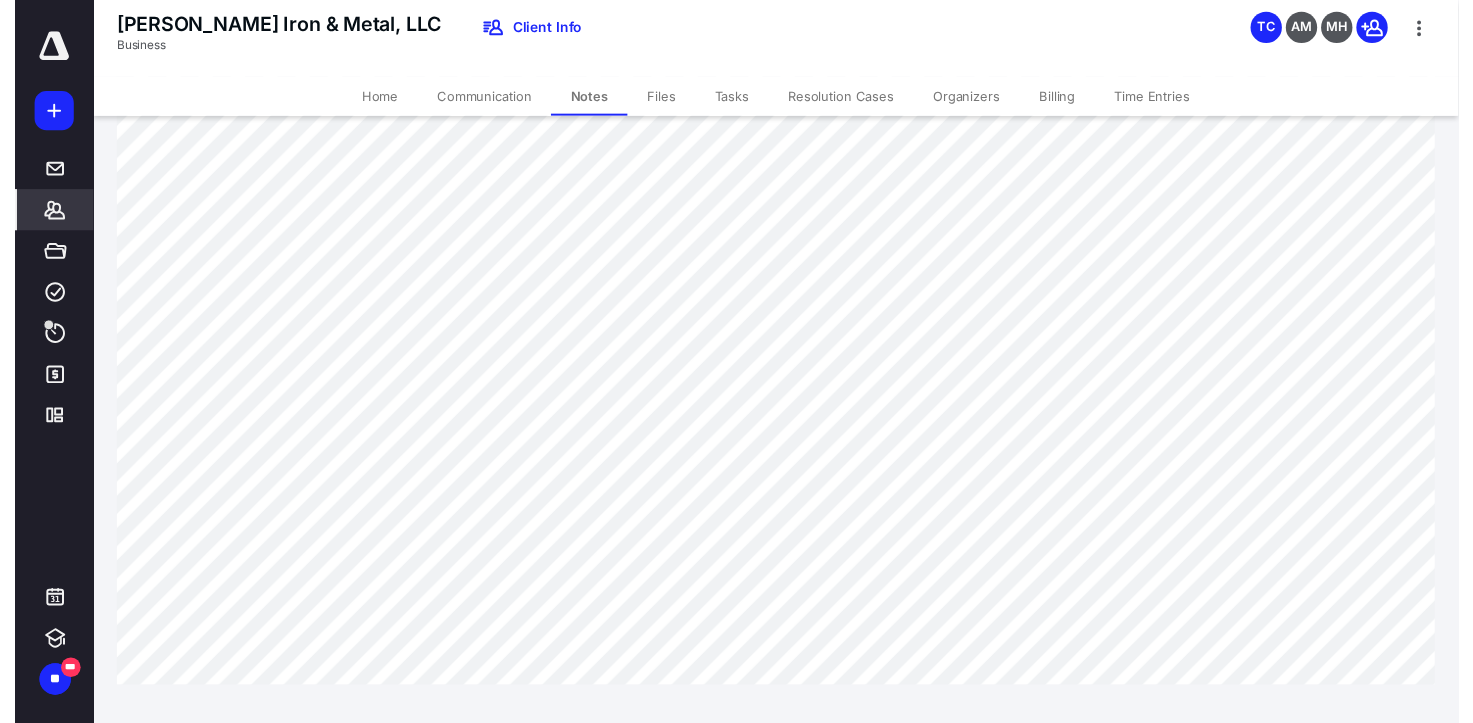 scroll, scrollTop: 0, scrollLeft: 0, axis: both 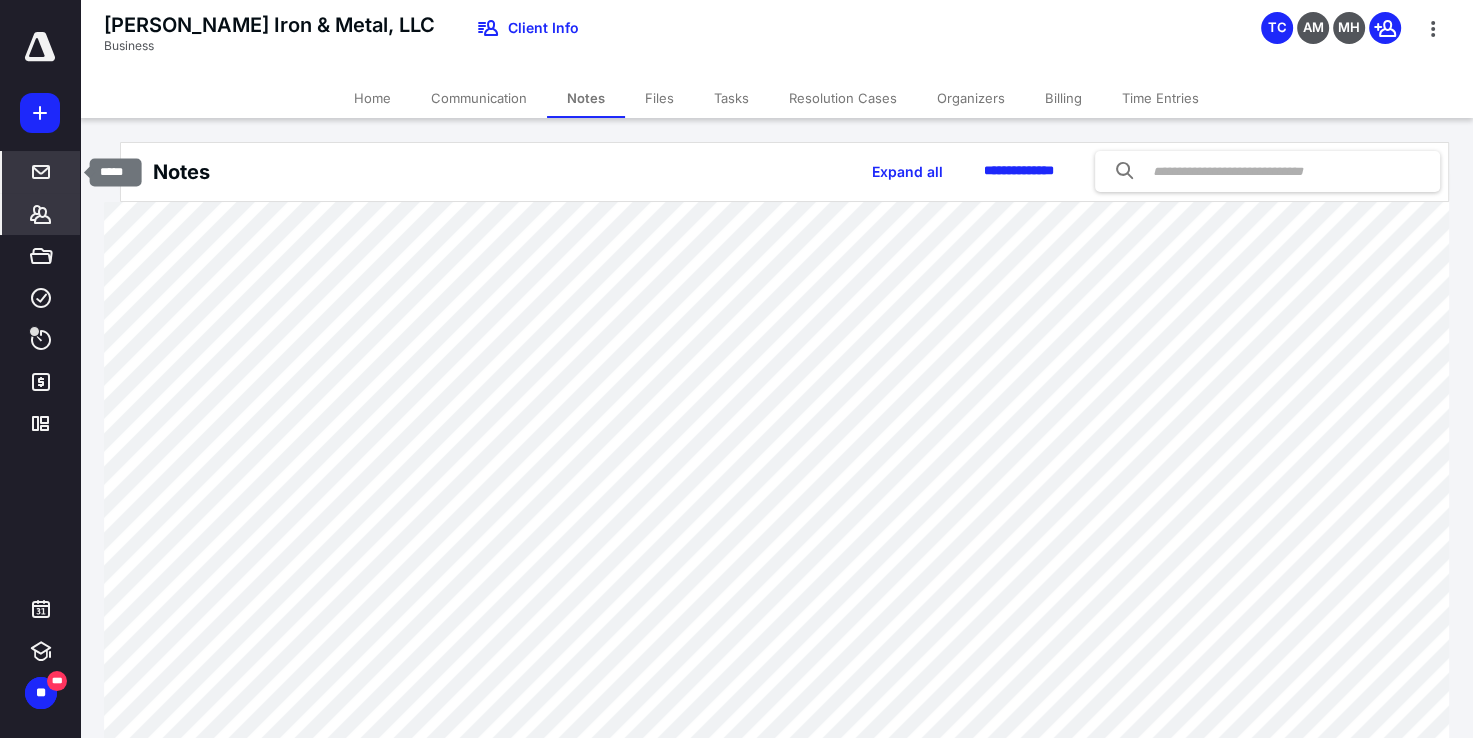 click on "*****" at bounding box center [41, 172] 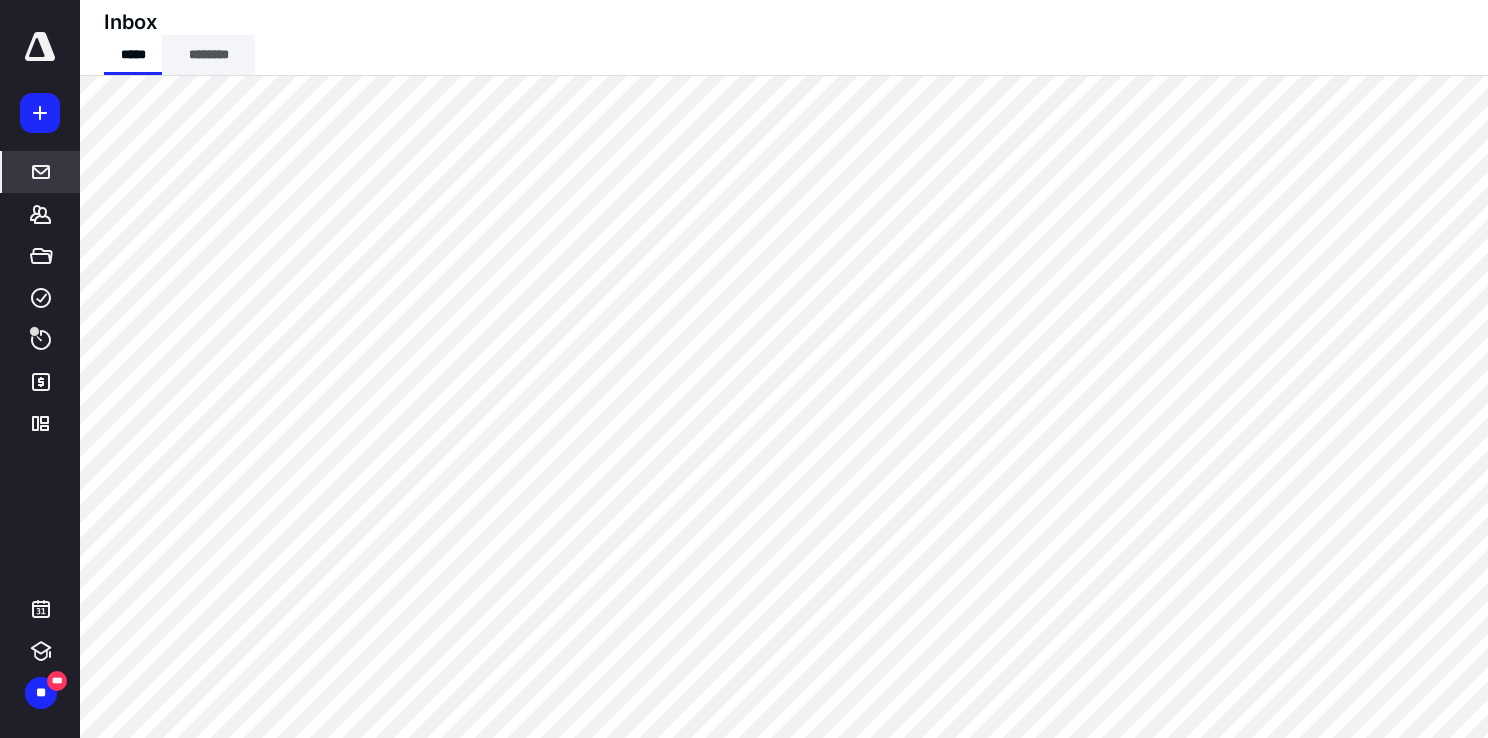 click on "********" at bounding box center (208, 55) 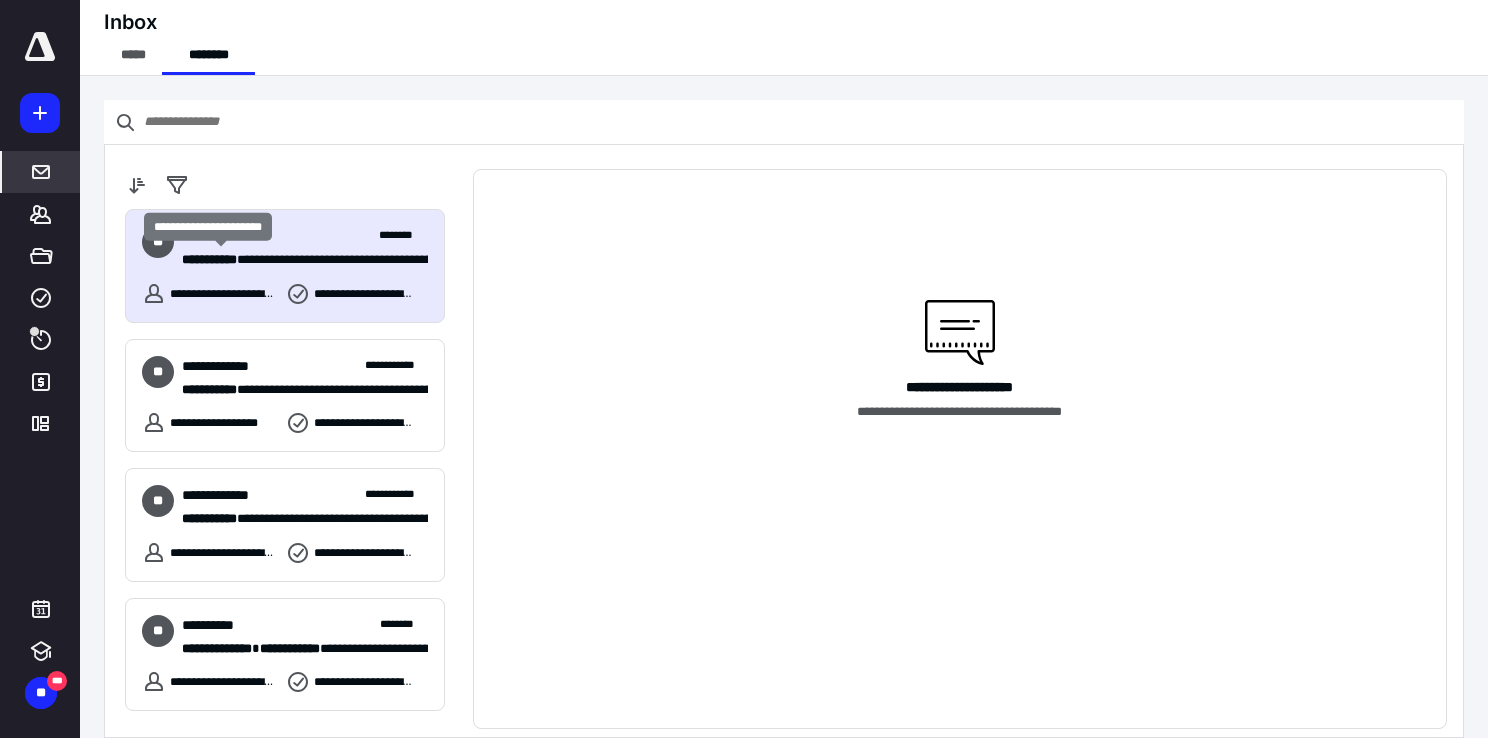 click on "**********" at bounding box center [209, 259] 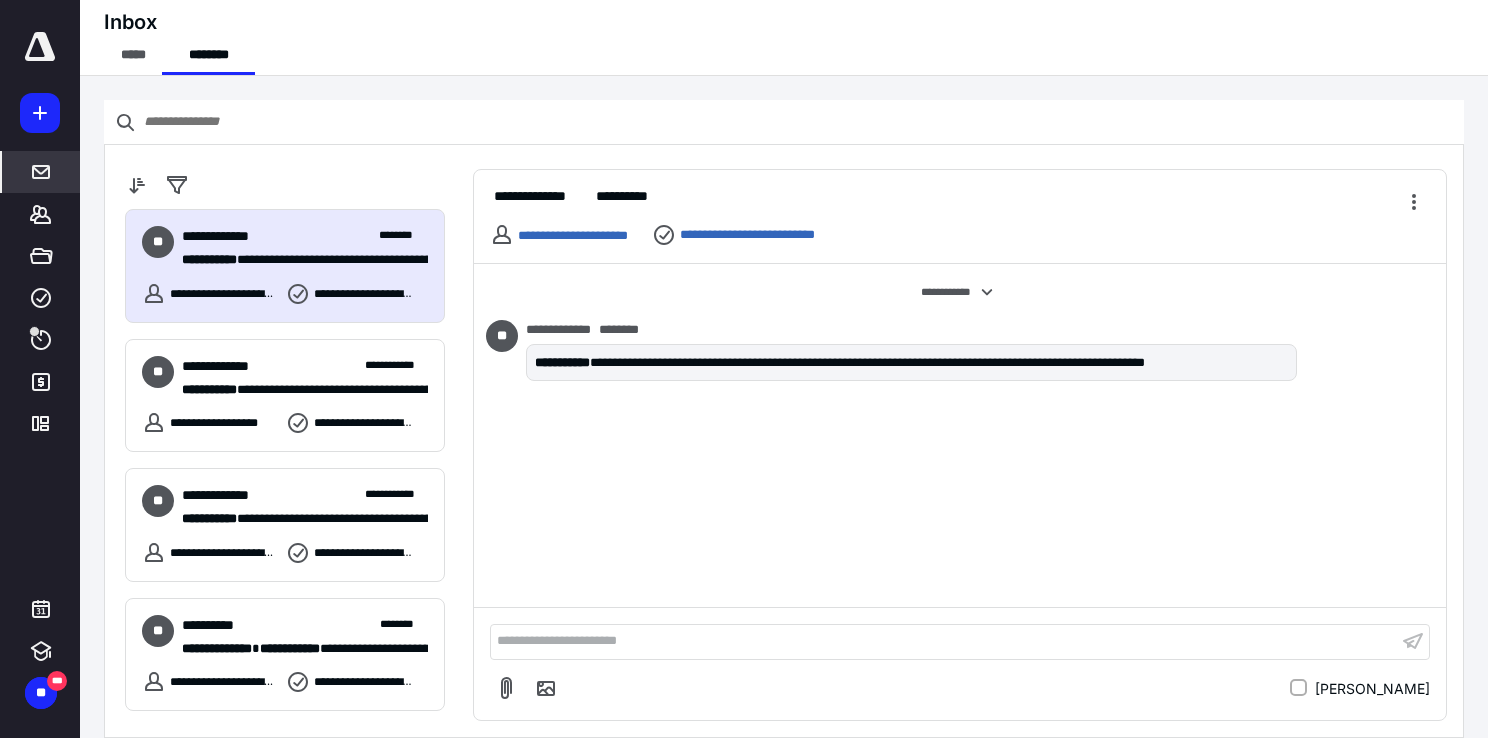 click at bounding box center [40, 47] 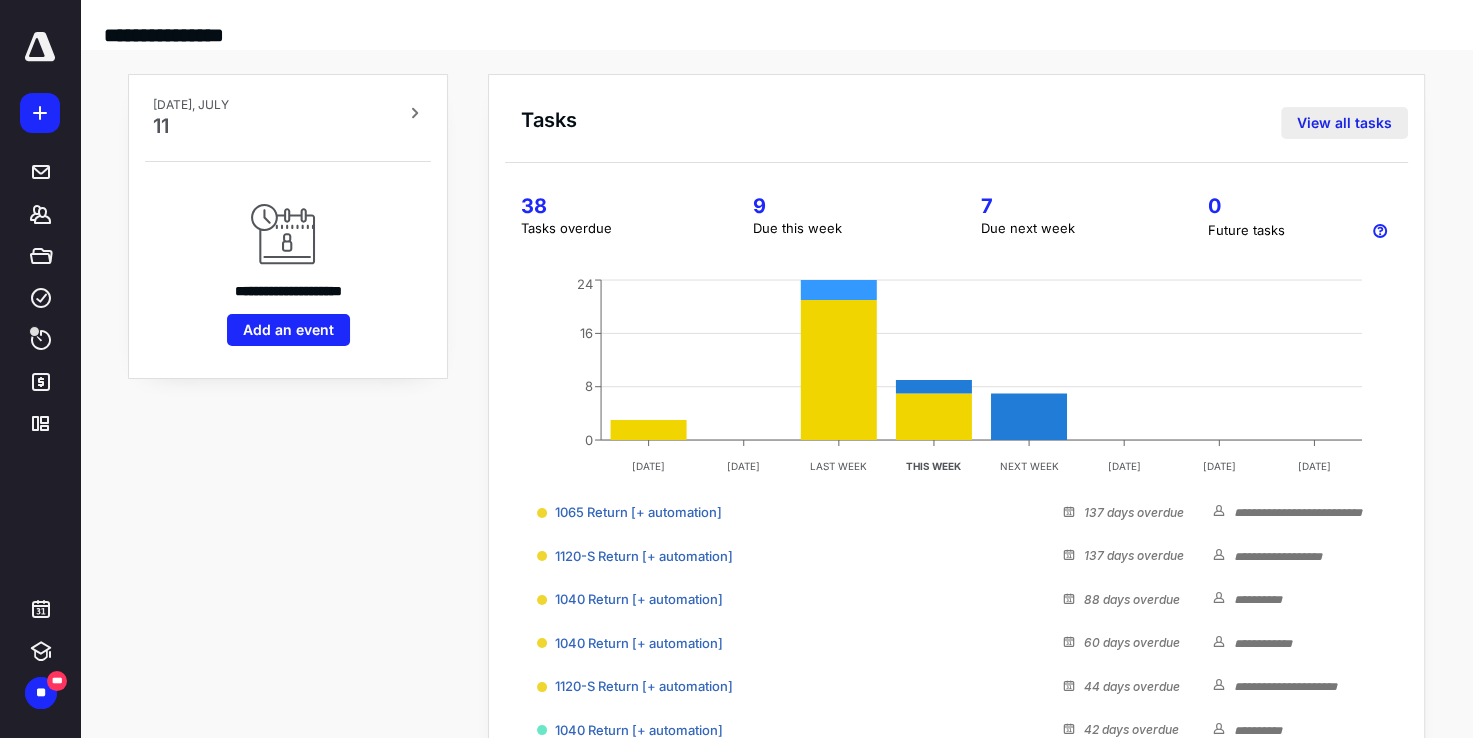 click on "View all tasks" at bounding box center [1344, 123] 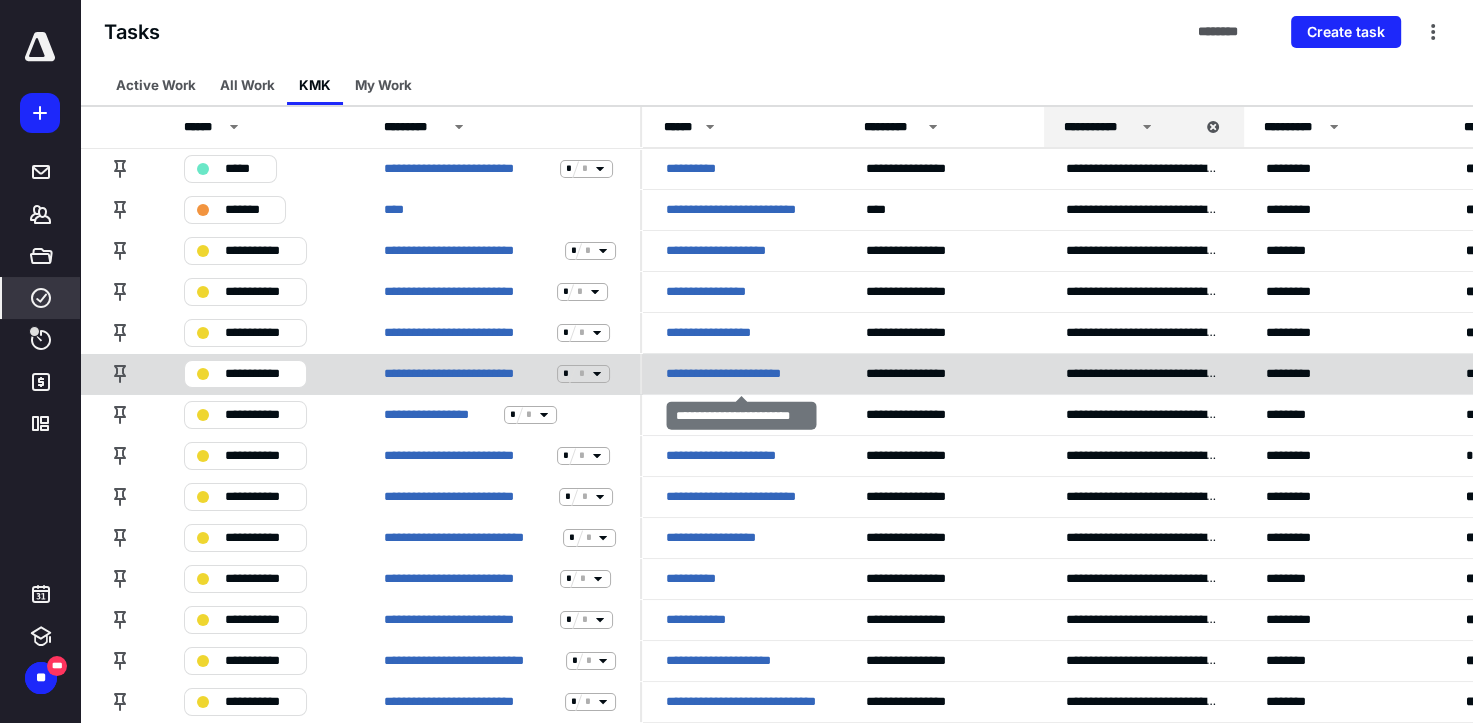 scroll, scrollTop: 826, scrollLeft: 0, axis: vertical 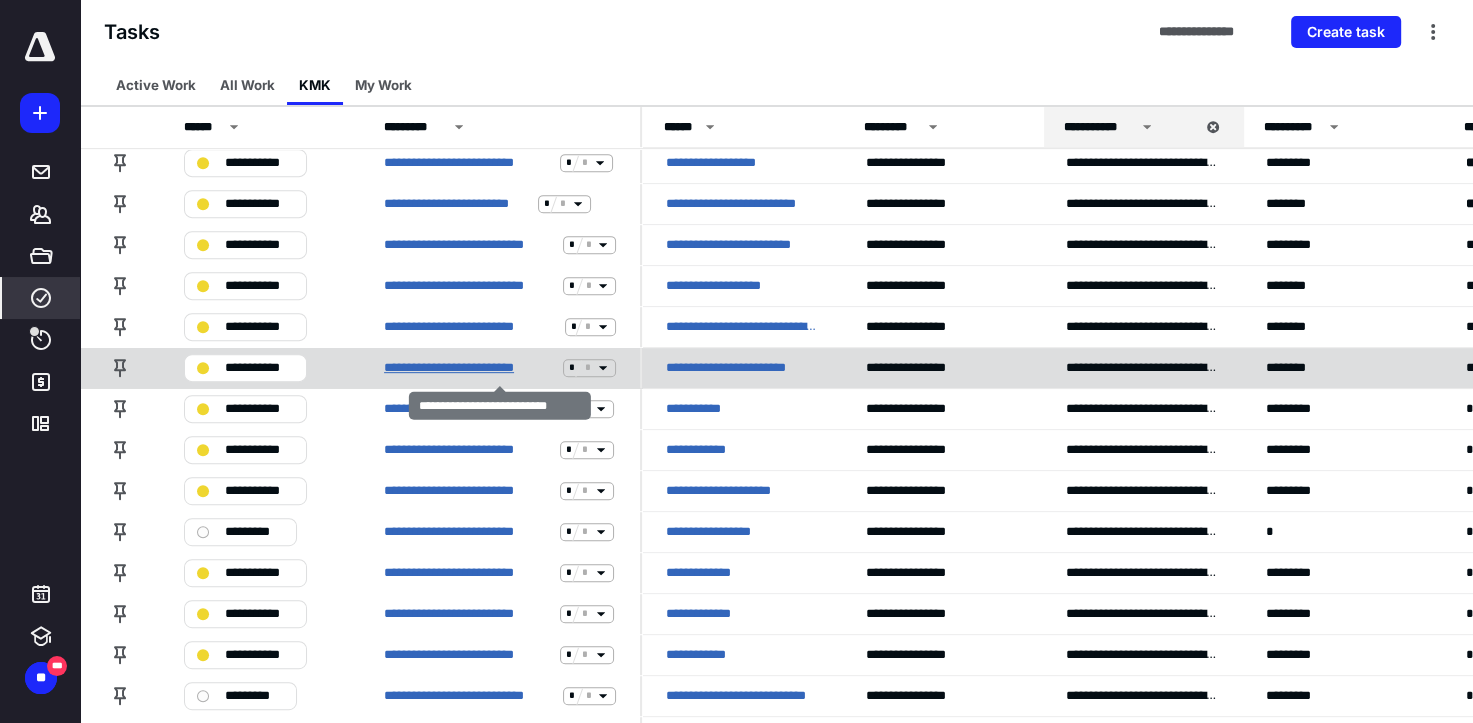 click on "**********" at bounding box center [469, 368] 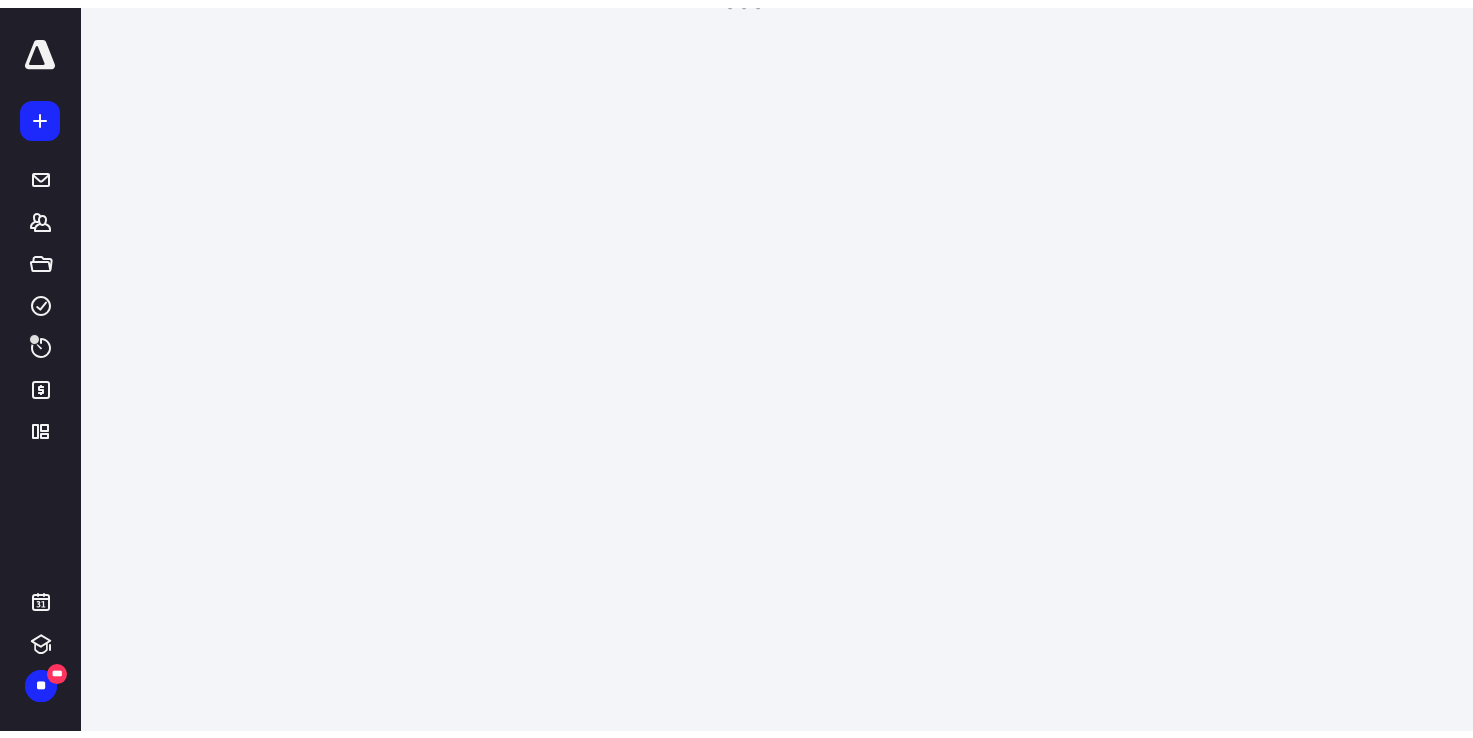 scroll, scrollTop: 0, scrollLeft: 0, axis: both 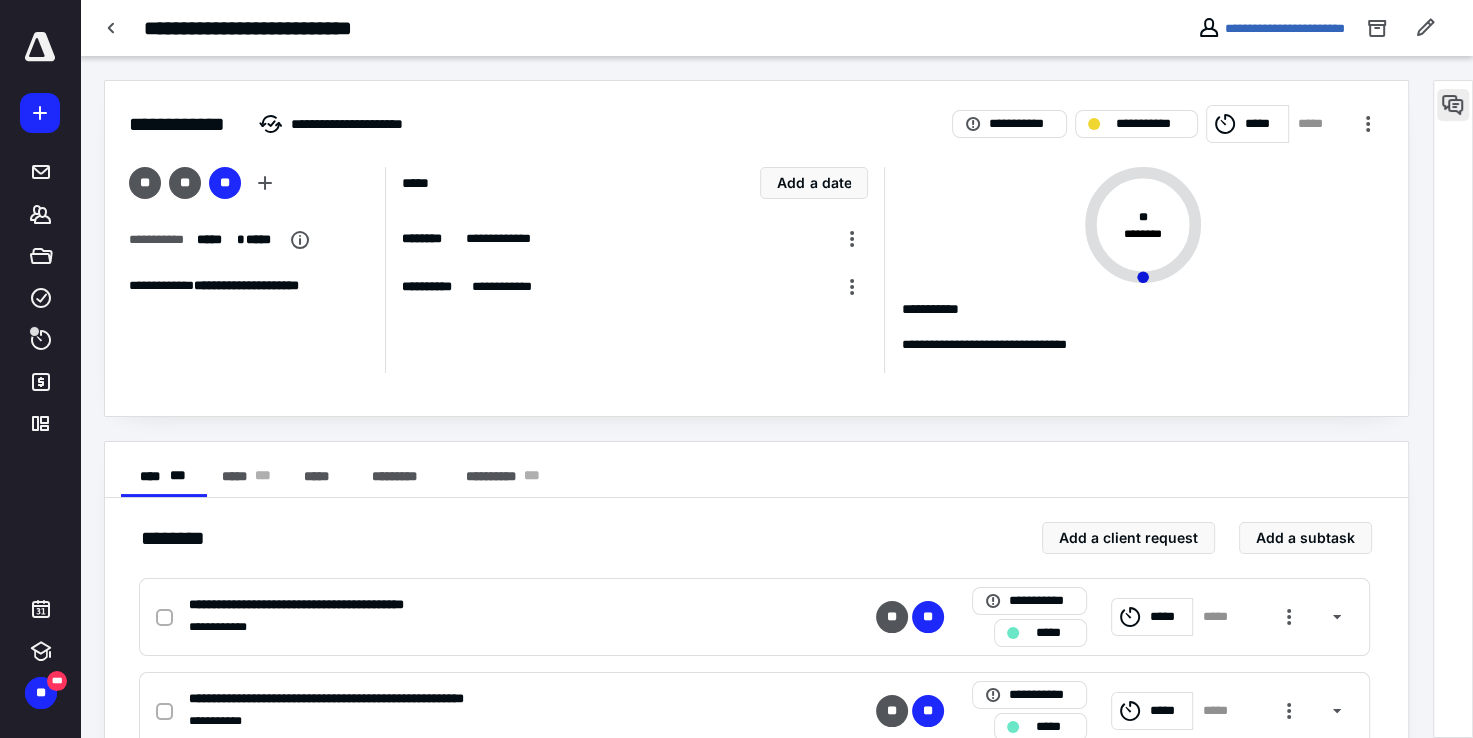 click at bounding box center [1453, 105] 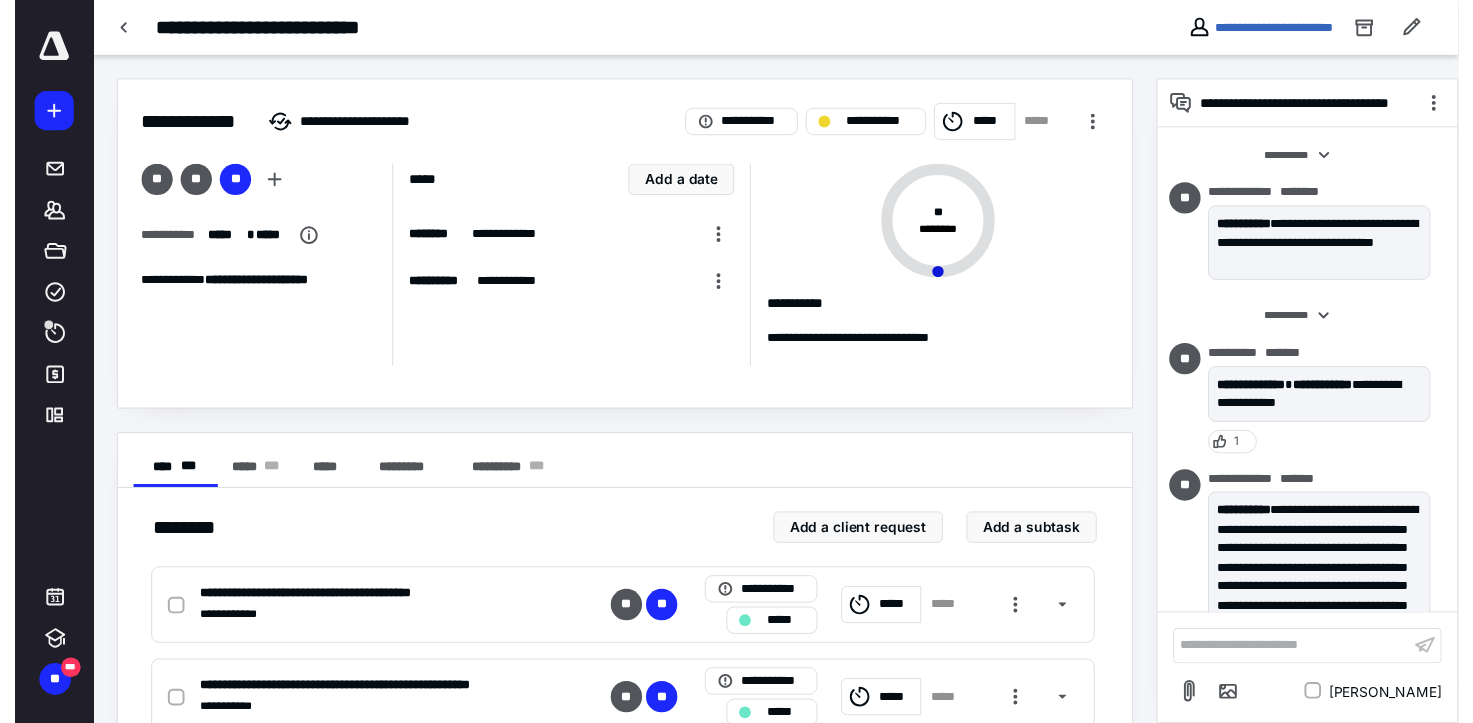 scroll, scrollTop: 1024, scrollLeft: 0, axis: vertical 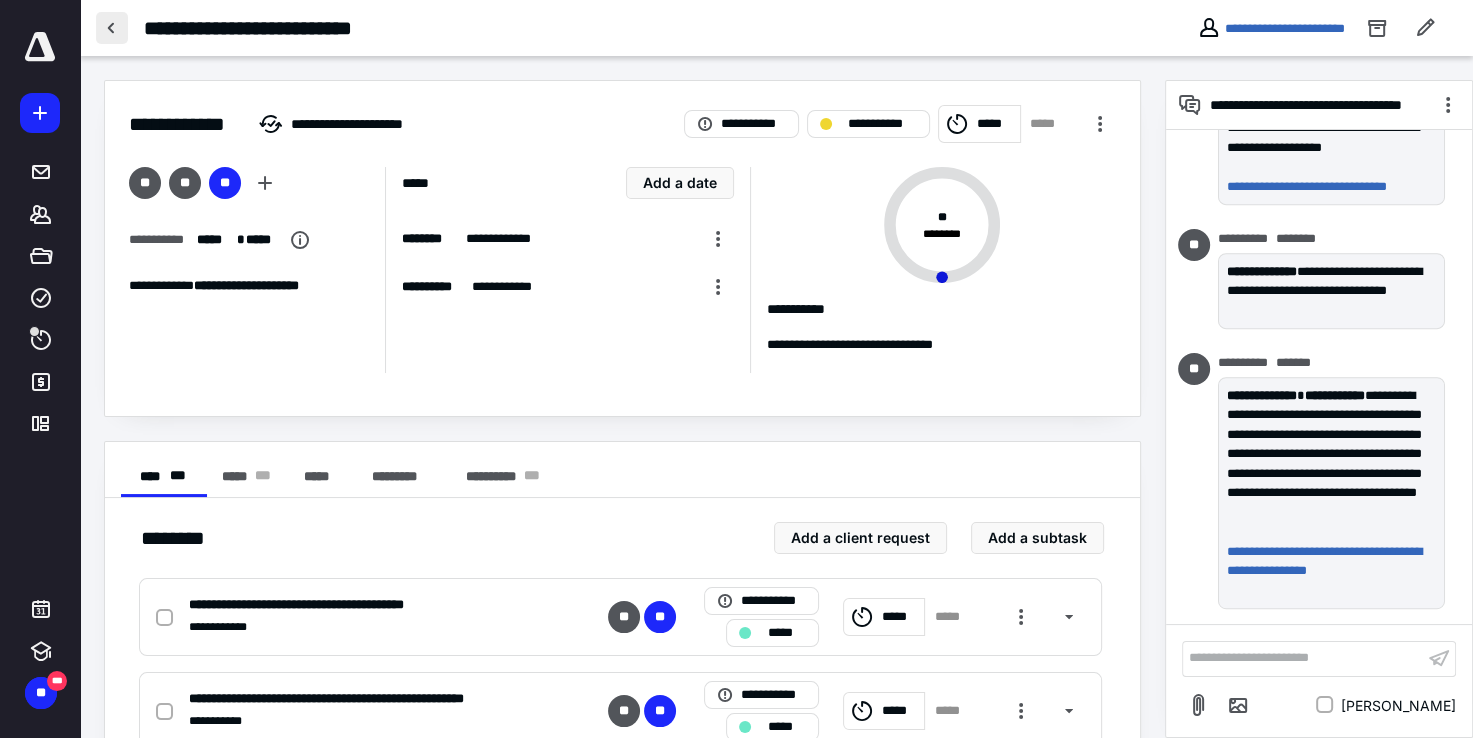 click at bounding box center [112, 28] 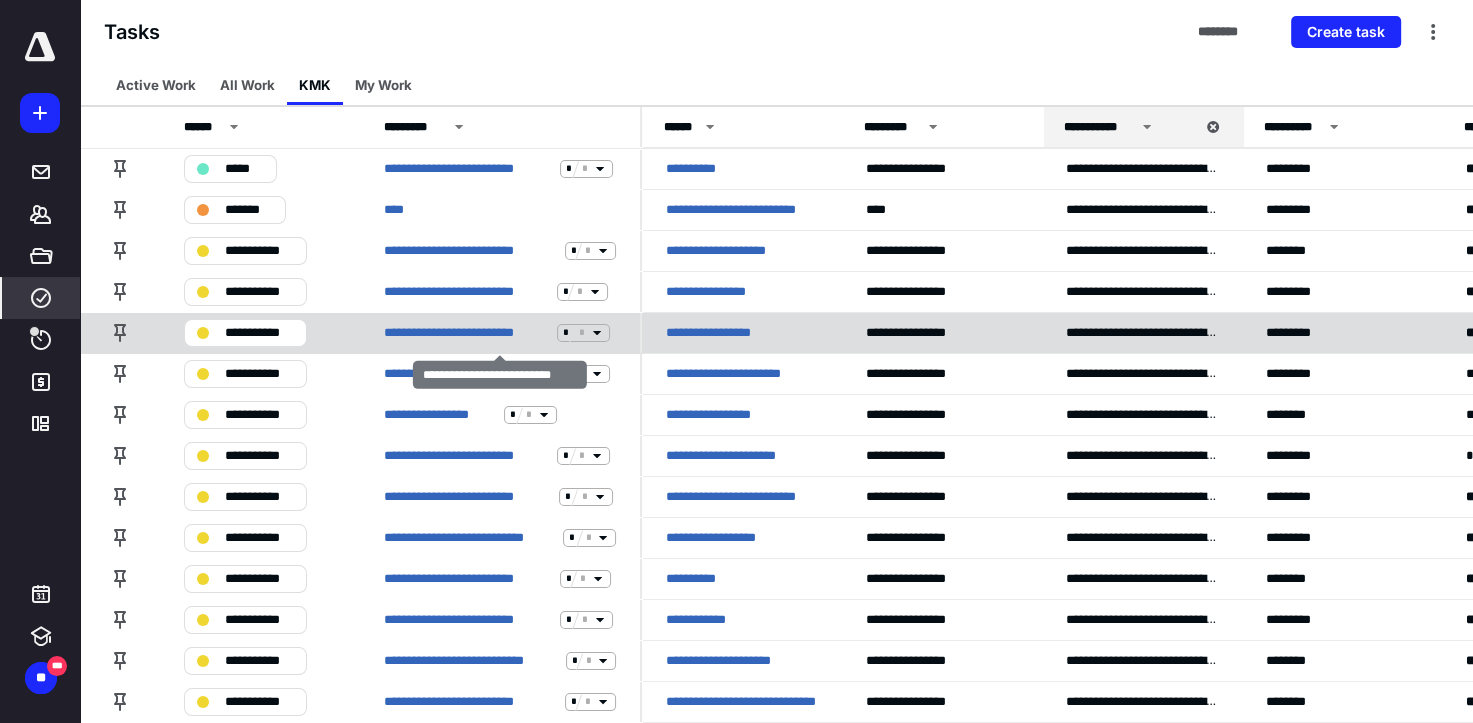 scroll, scrollTop: 826, scrollLeft: 0, axis: vertical 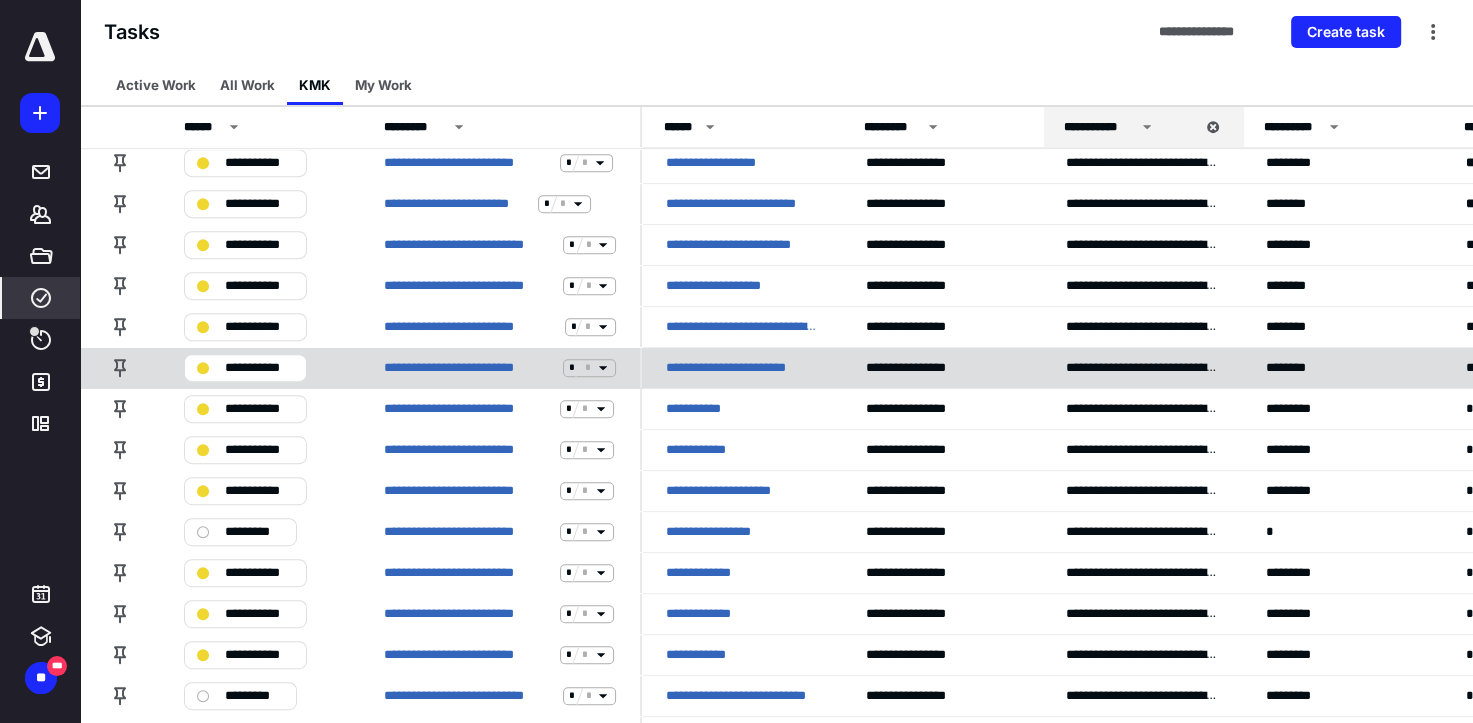 click on "**********" at bounding box center [742, 368] 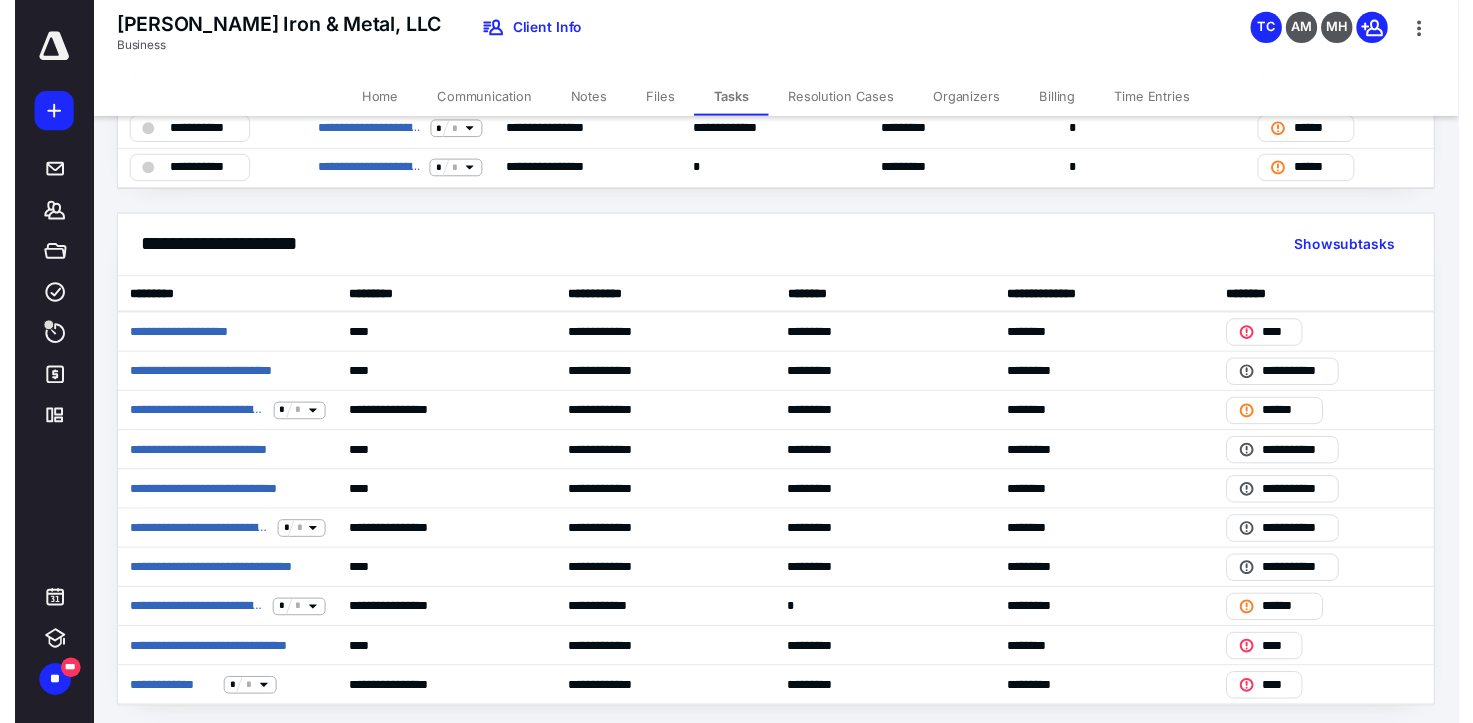 scroll, scrollTop: 0, scrollLeft: 0, axis: both 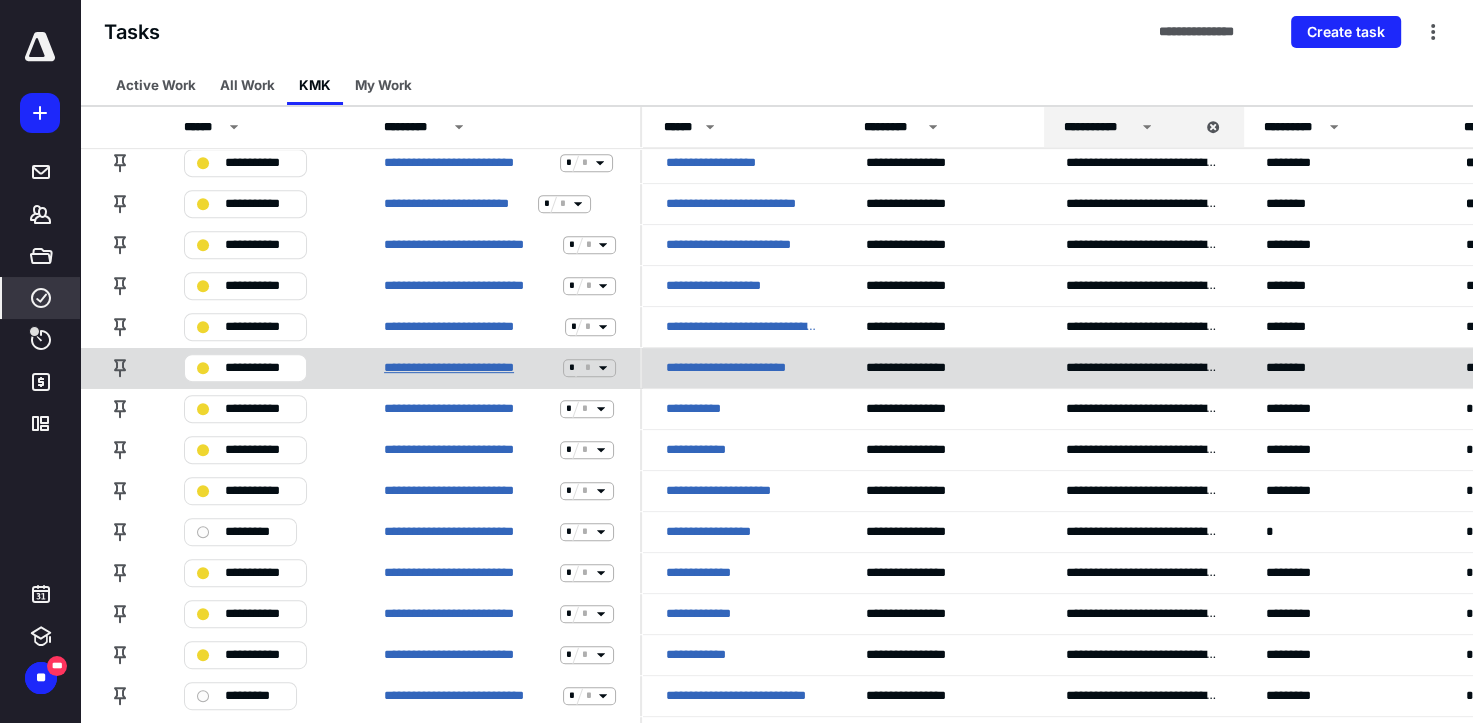 click on "**********" at bounding box center (469, 368) 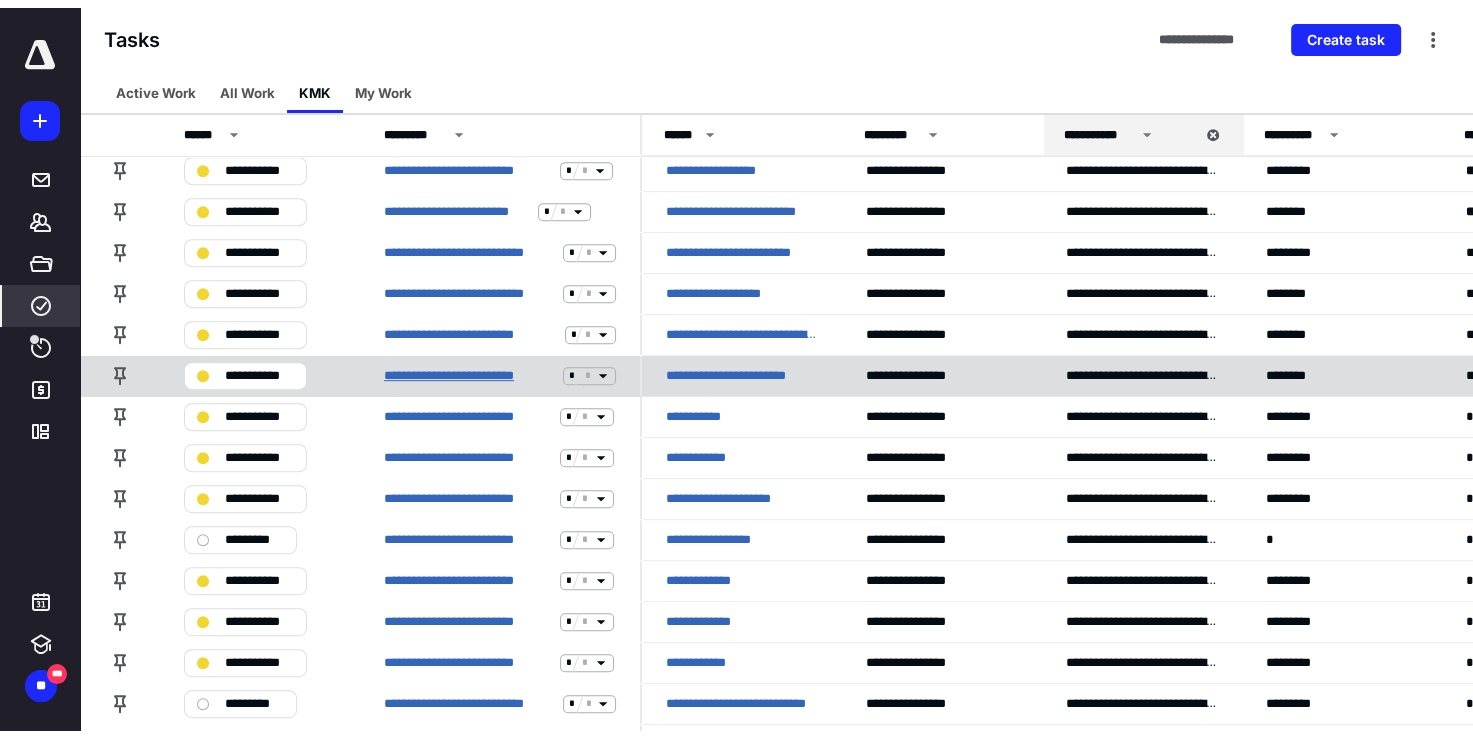 scroll, scrollTop: 0, scrollLeft: 0, axis: both 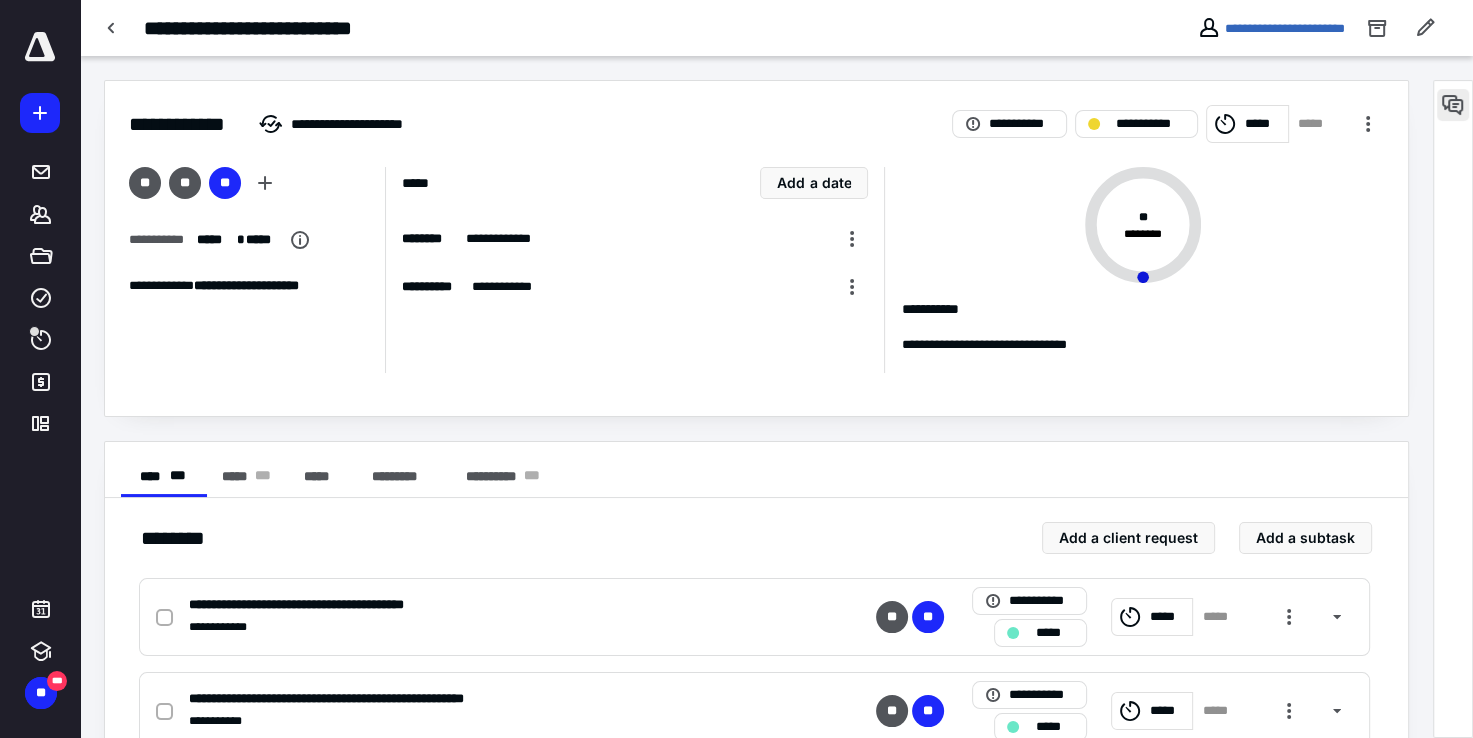 click at bounding box center (1453, 105) 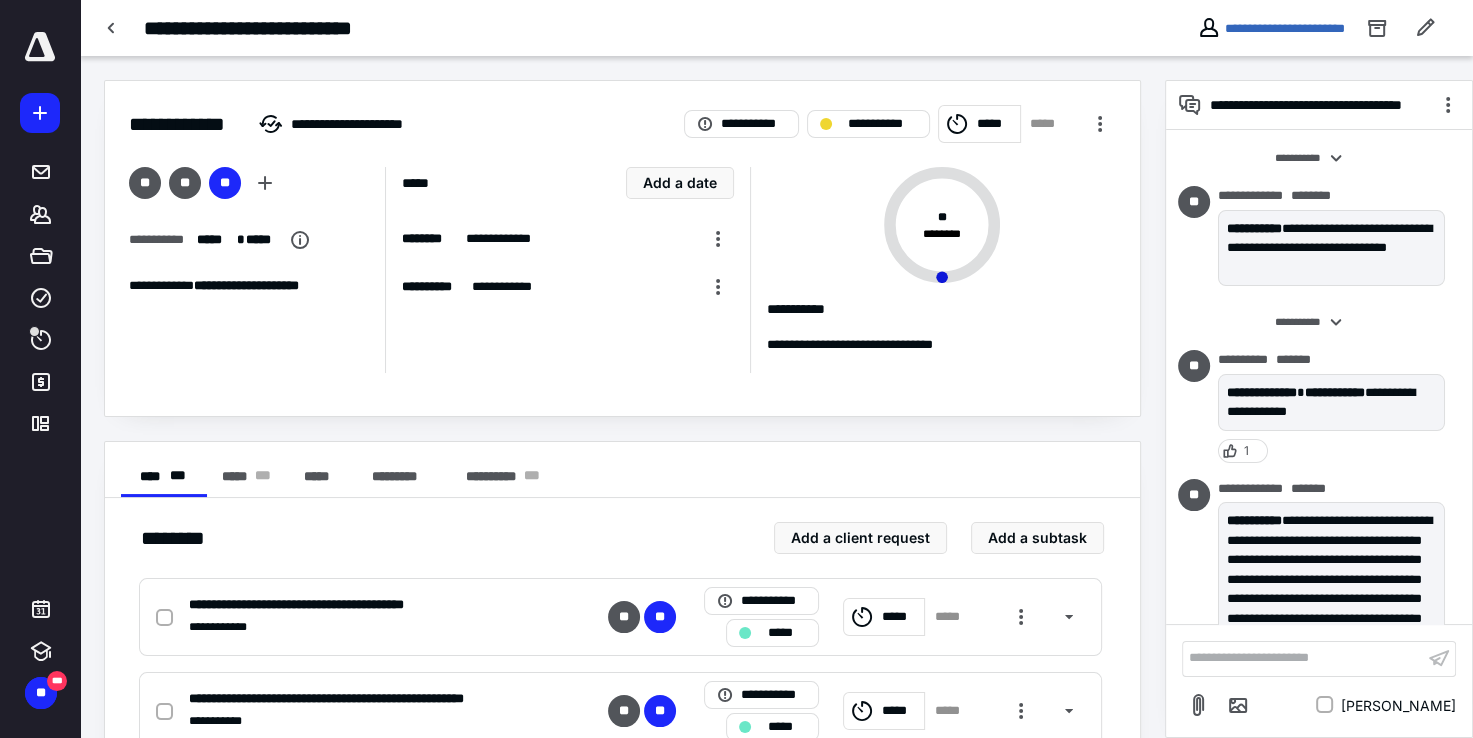 scroll, scrollTop: 1024, scrollLeft: 0, axis: vertical 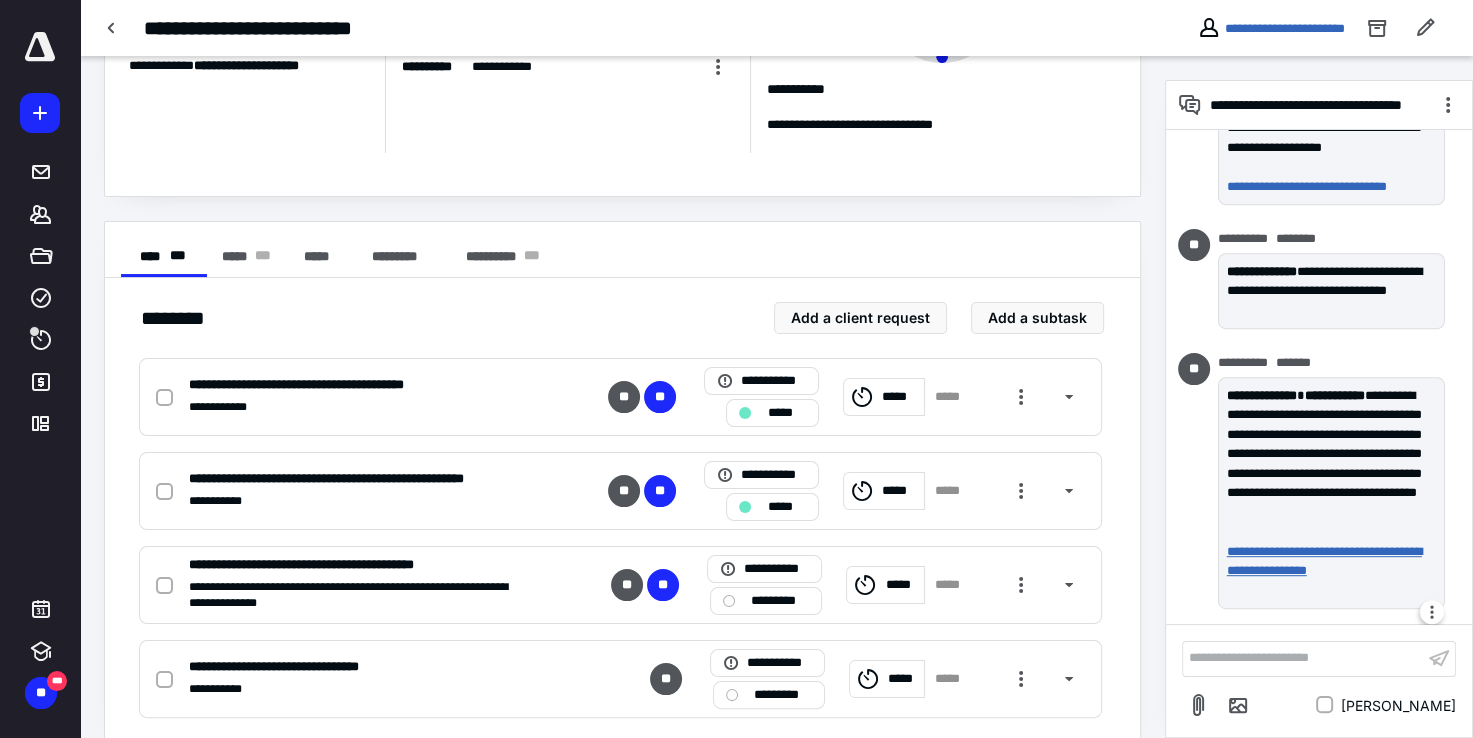 click on "**********" at bounding box center [1328, 571] 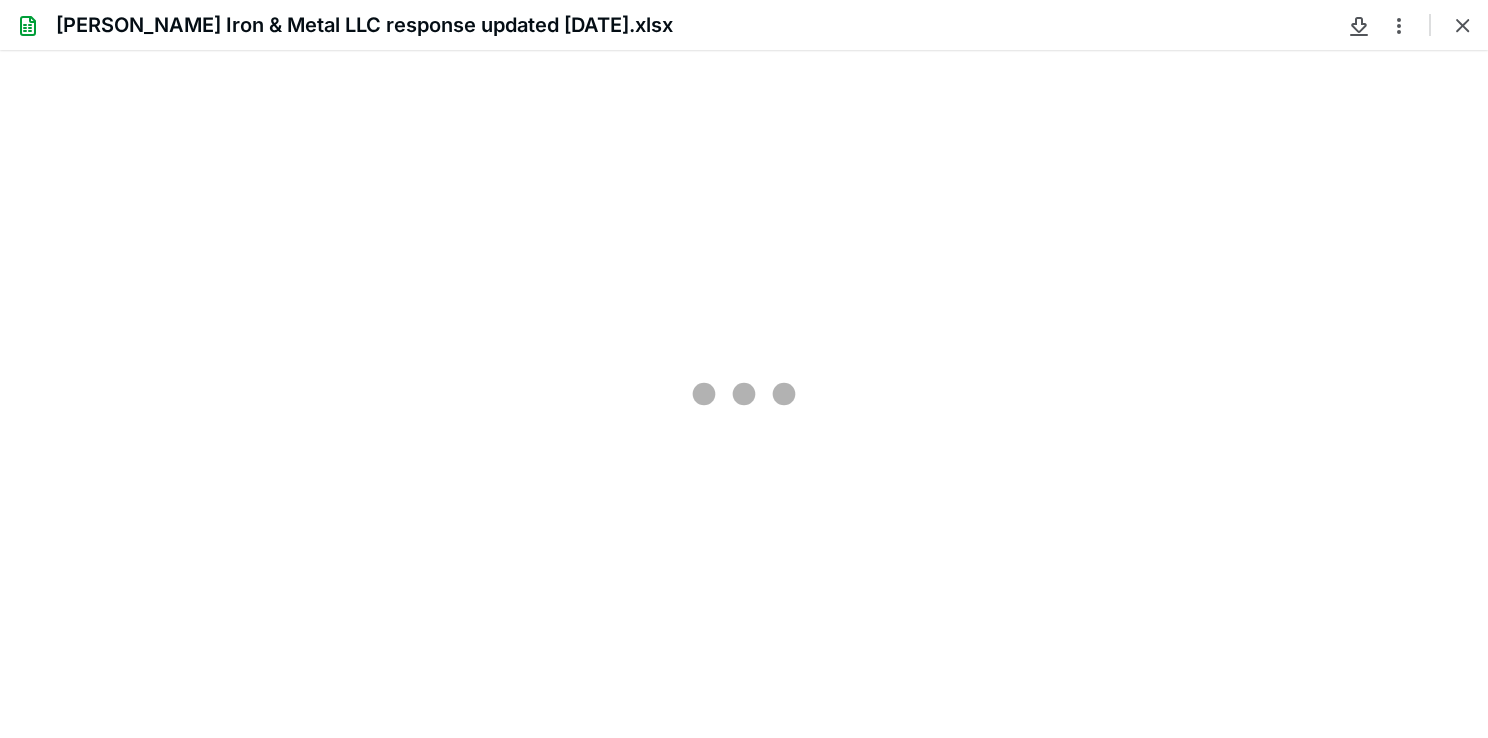 click at bounding box center [744, 394] 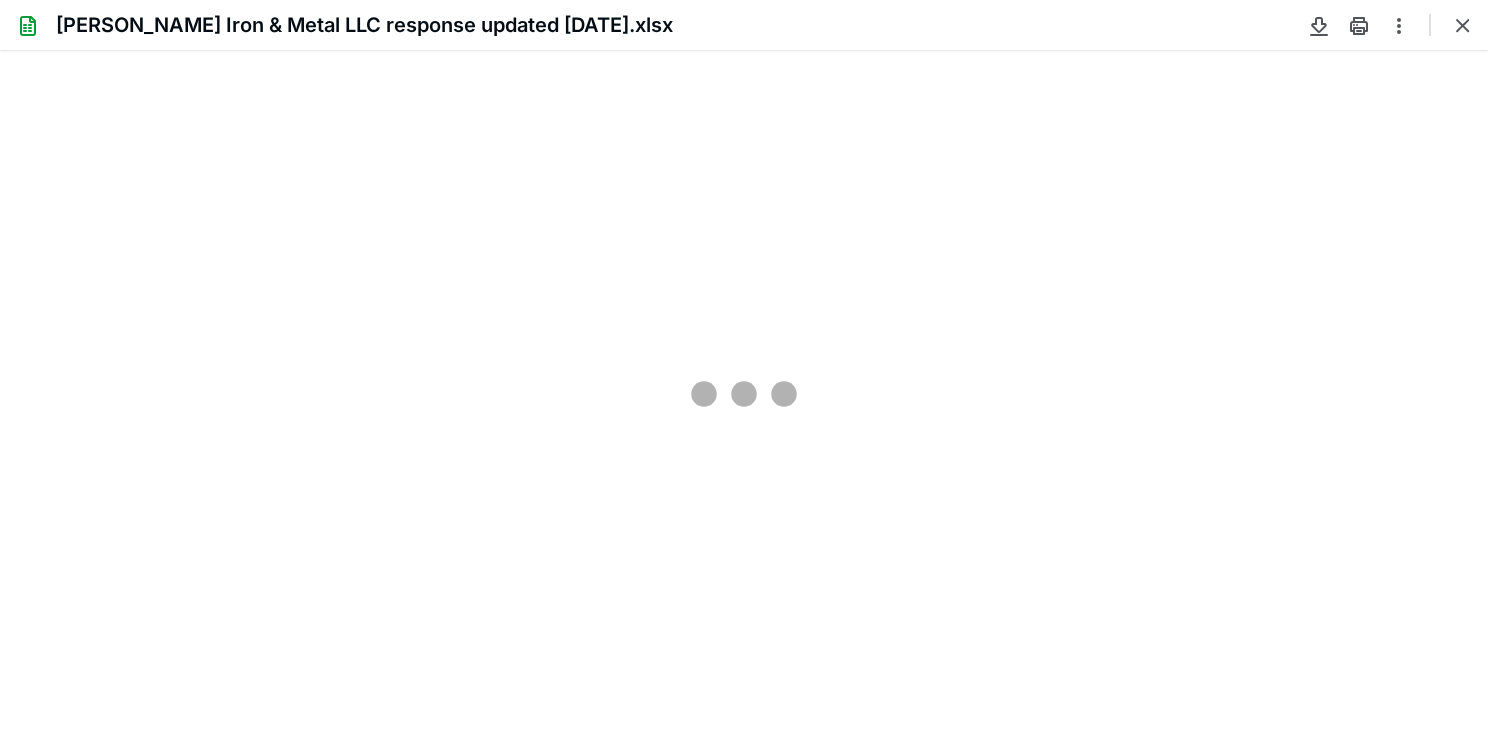 scroll, scrollTop: 0, scrollLeft: 0, axis: both 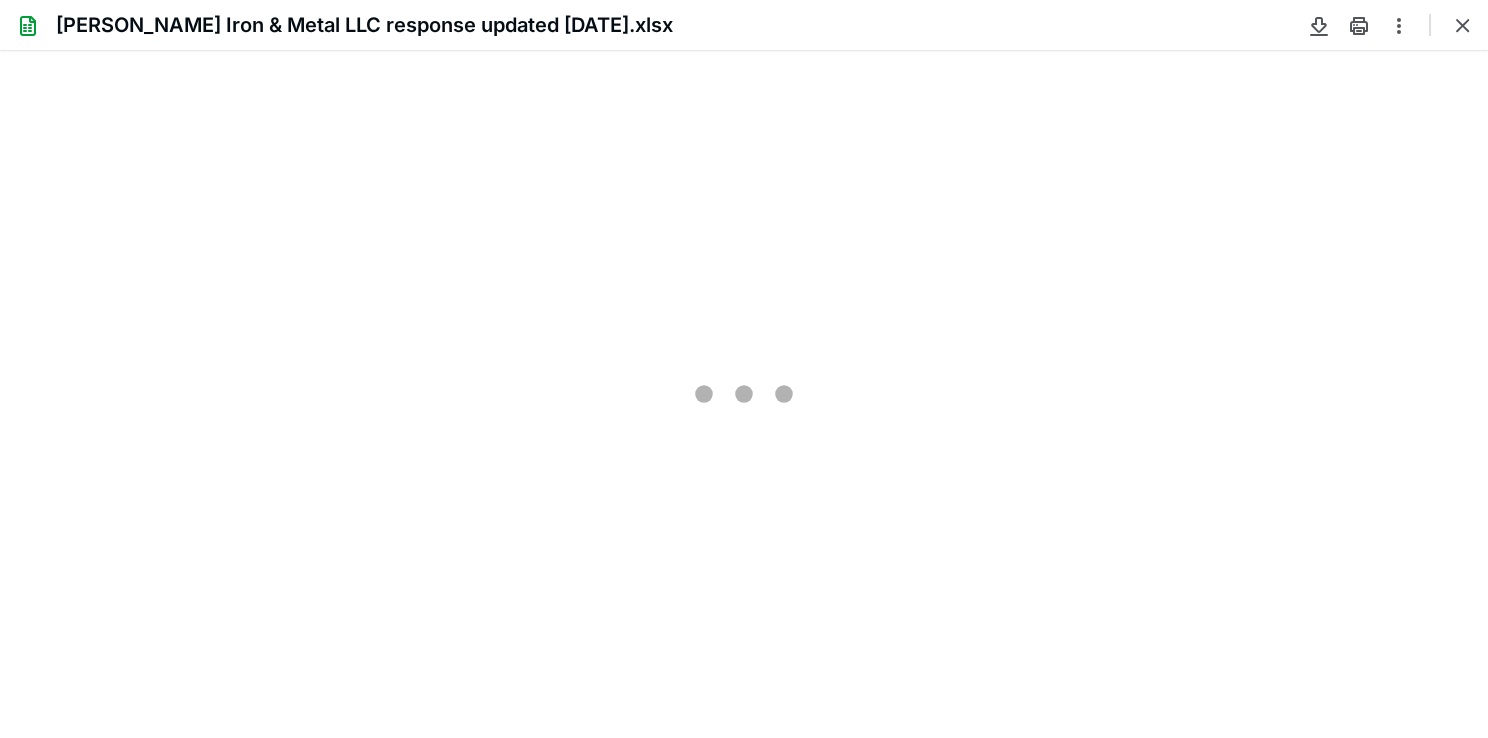 type on "72" 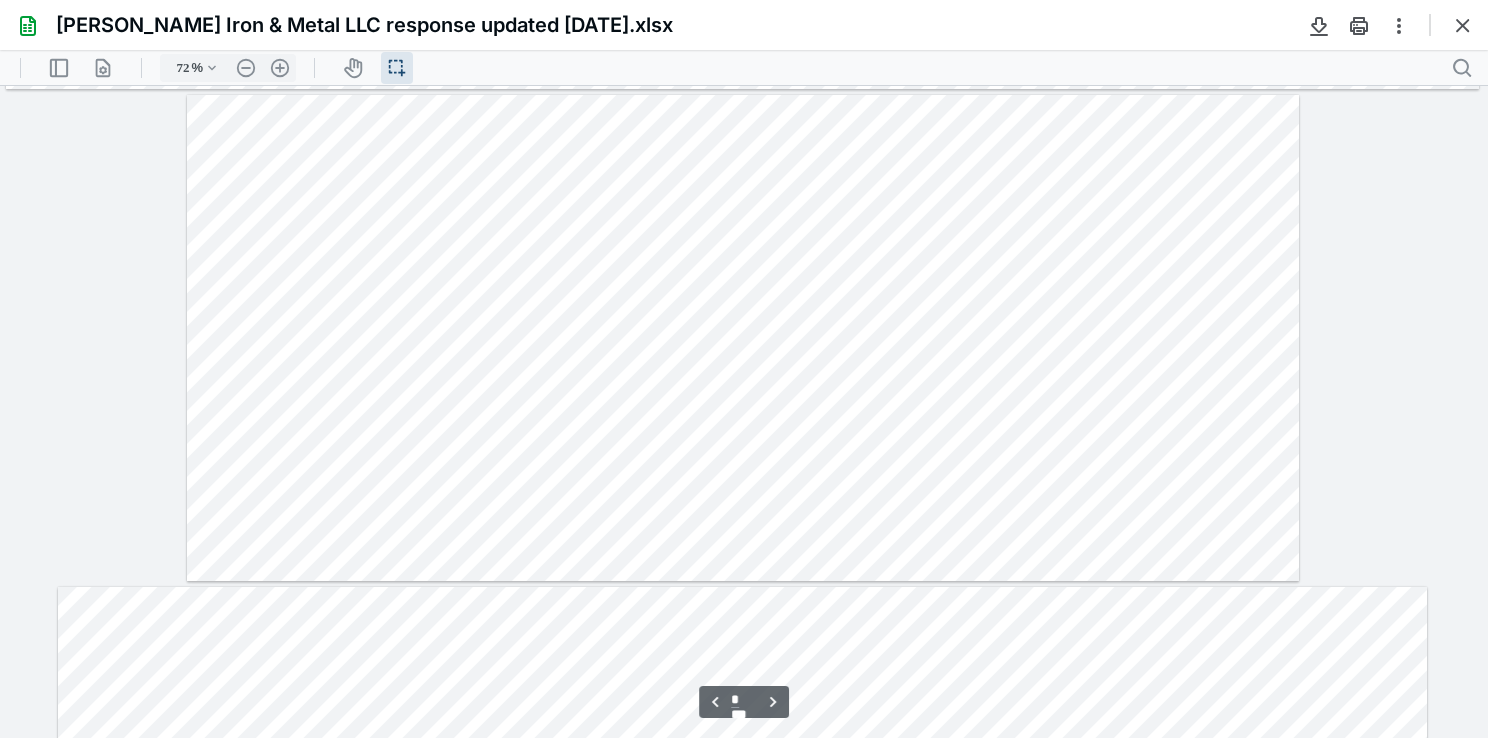 scroll, scrollTop: 0, scrollLeft: 0, axis: both 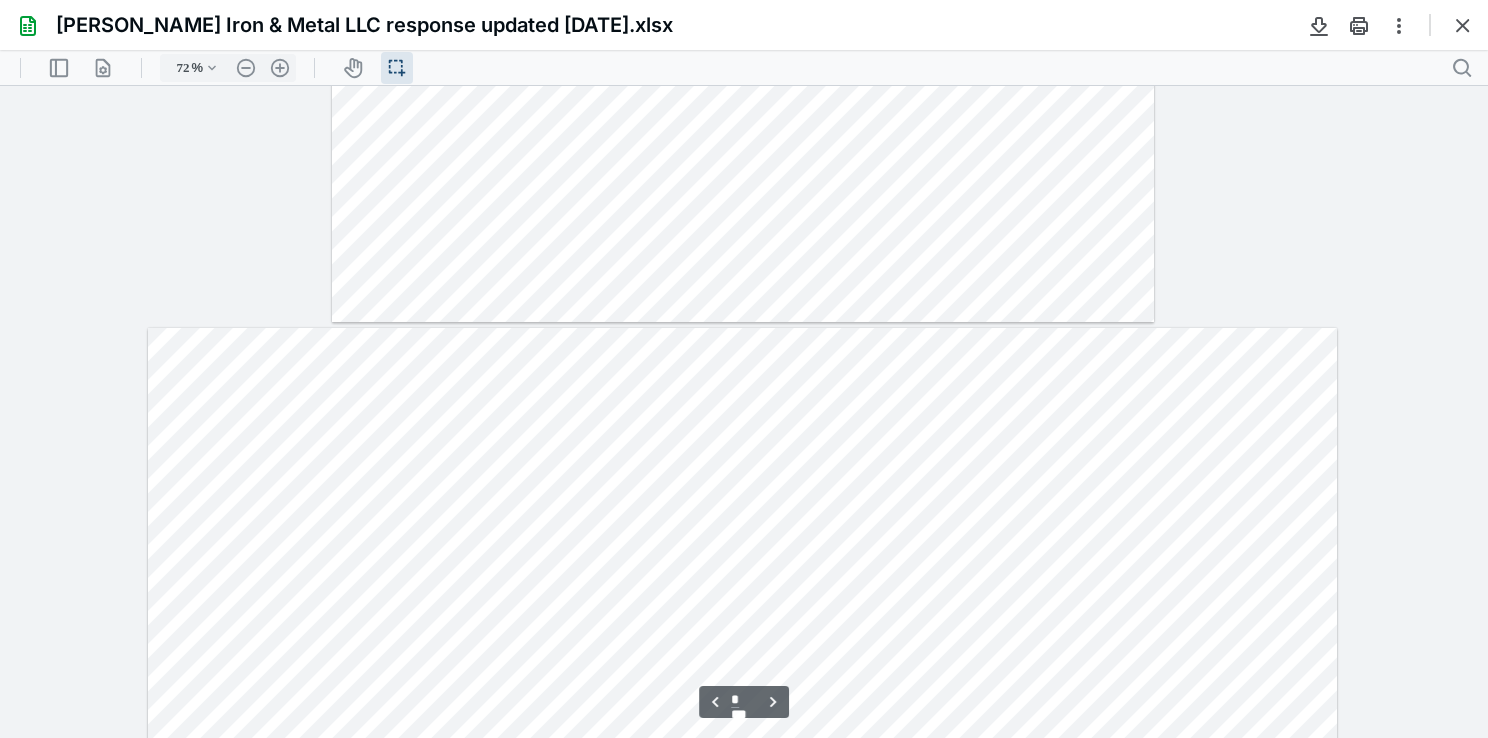 type on "*" 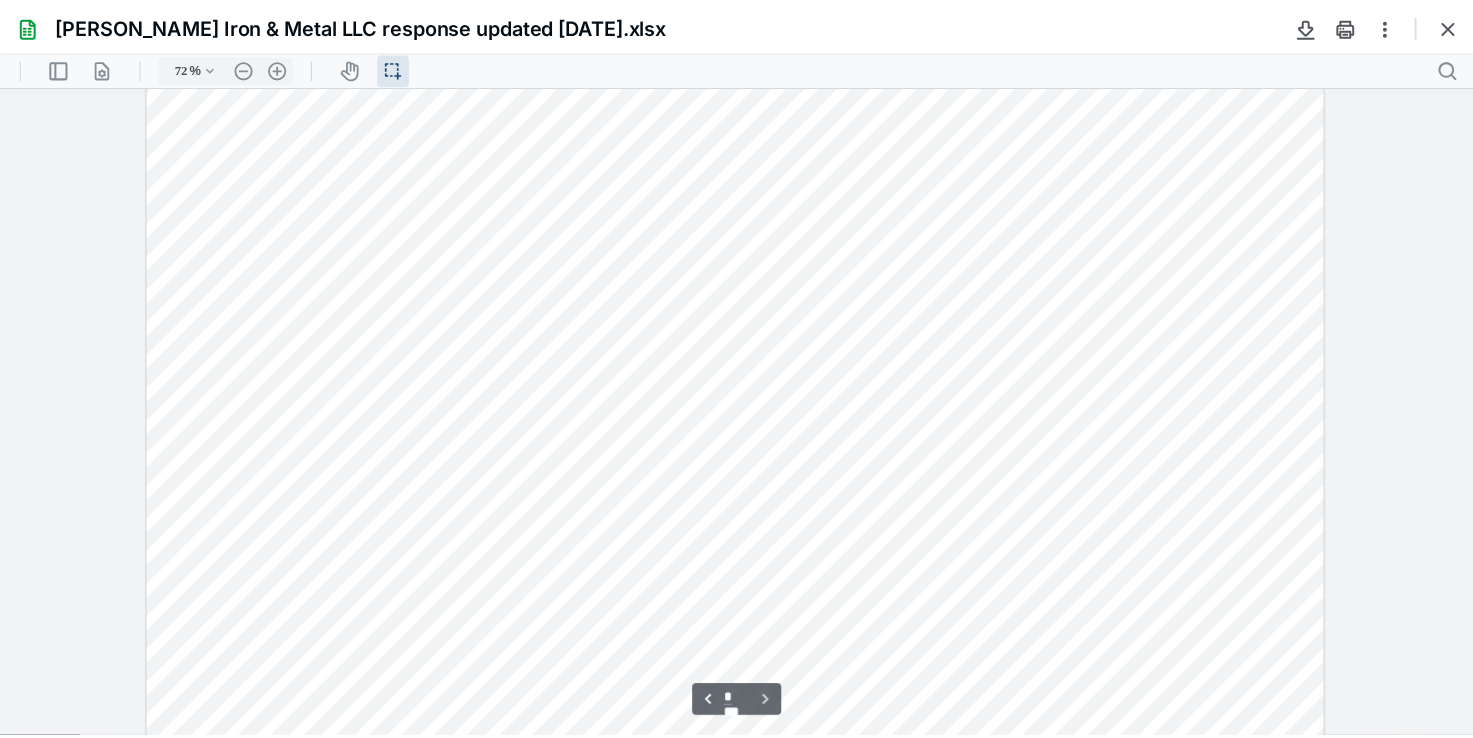 scroll, scrollTop: 3011, scrollLeft: 0, axis: vertical 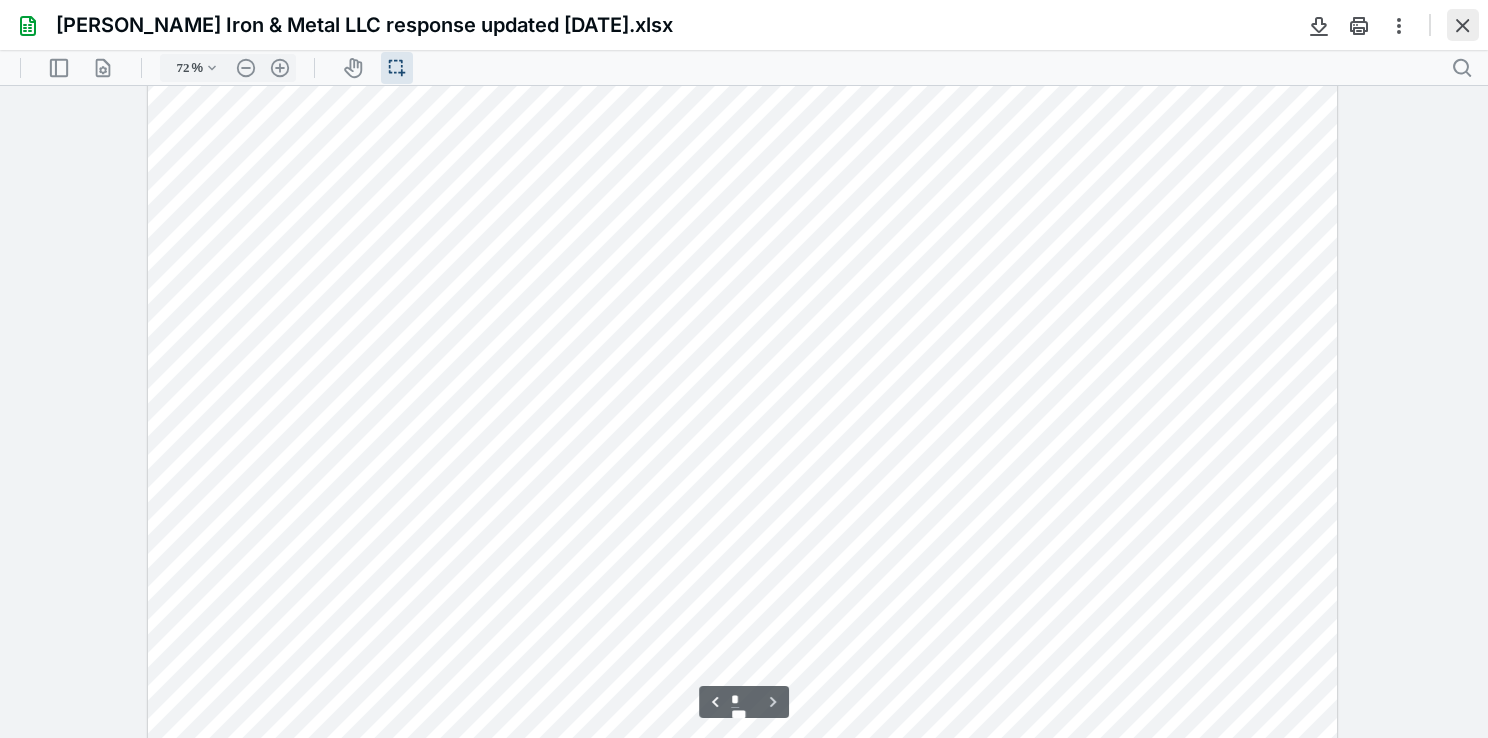 click at bounding box center [1463, 25] 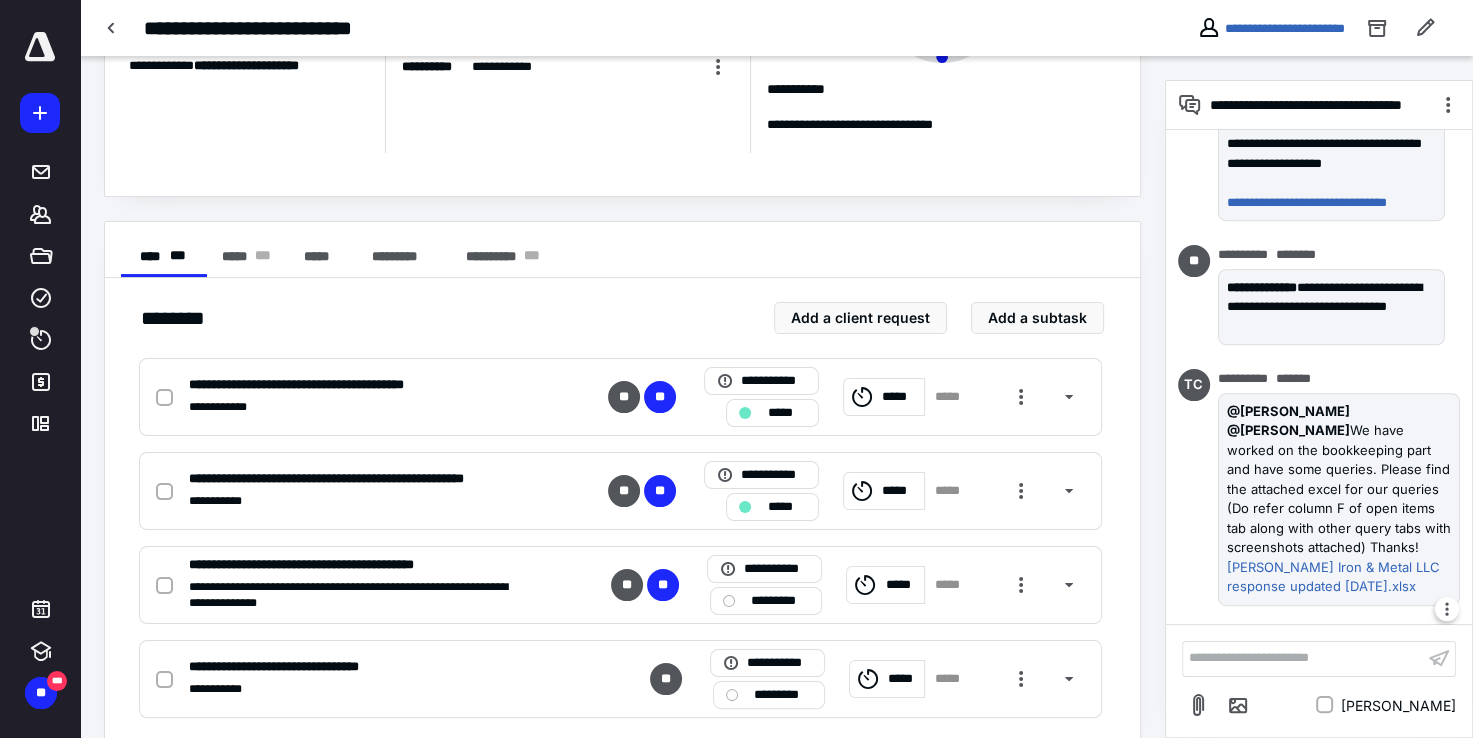 scroll, scrollTop: 248, scrollLeft: 0, axis: vertical 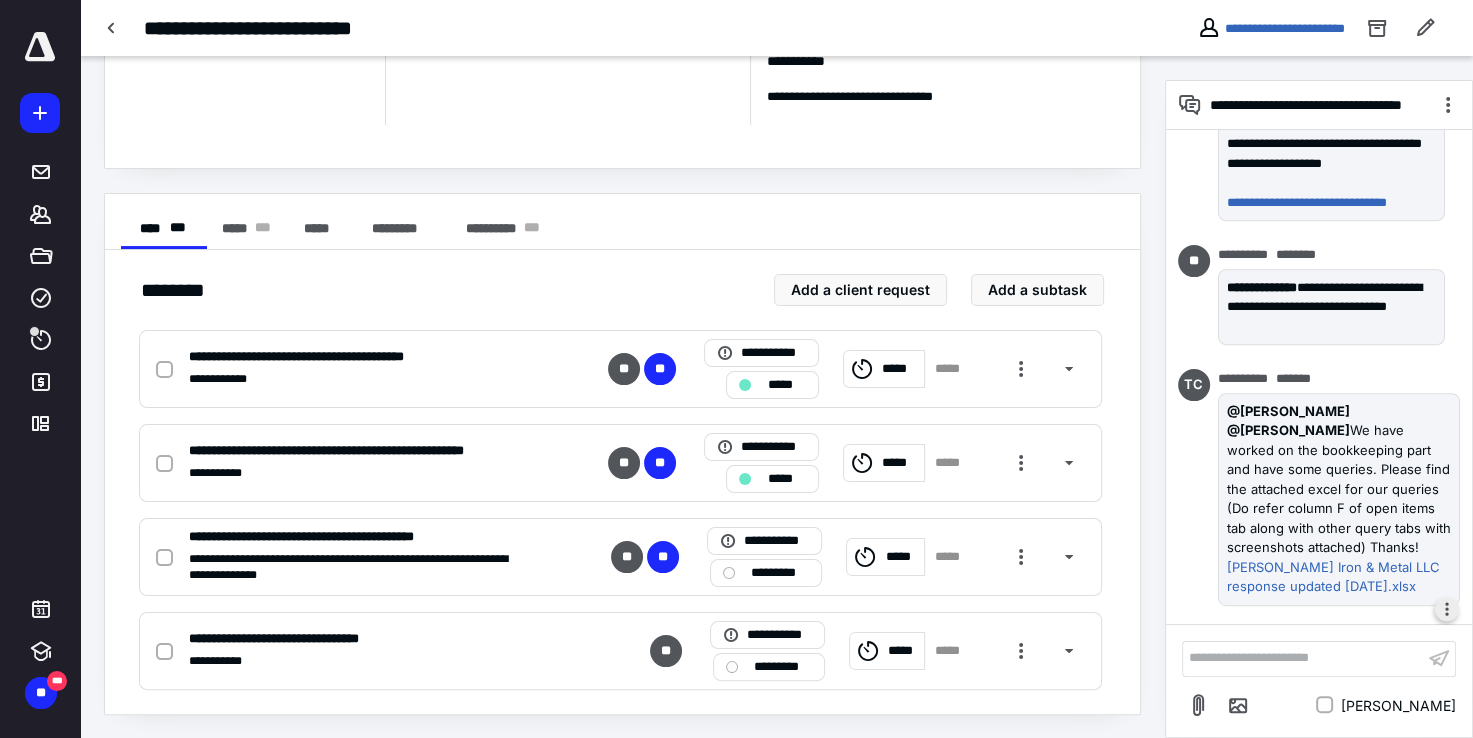 click at bounding box center [1447, 609] 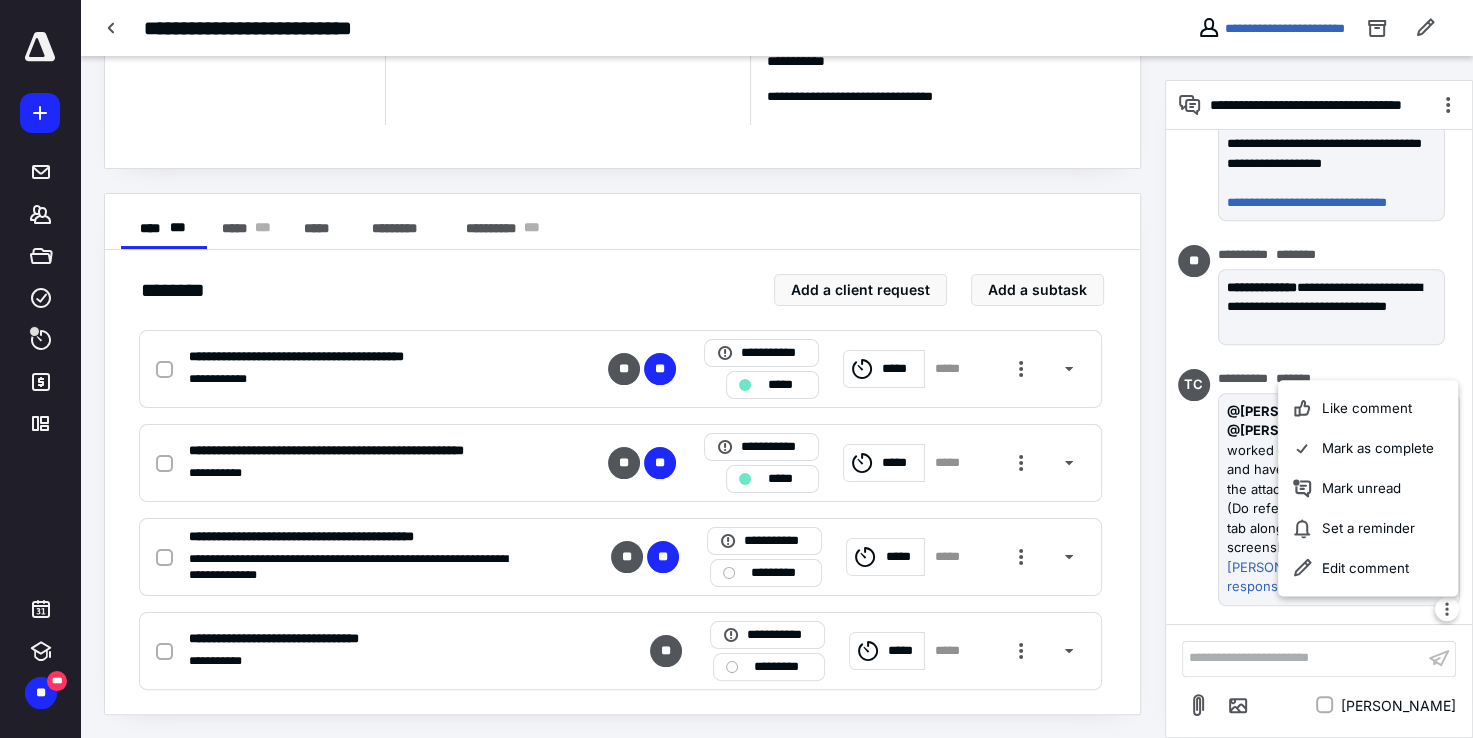 click on "TC" at bounding box center (1198, 491) 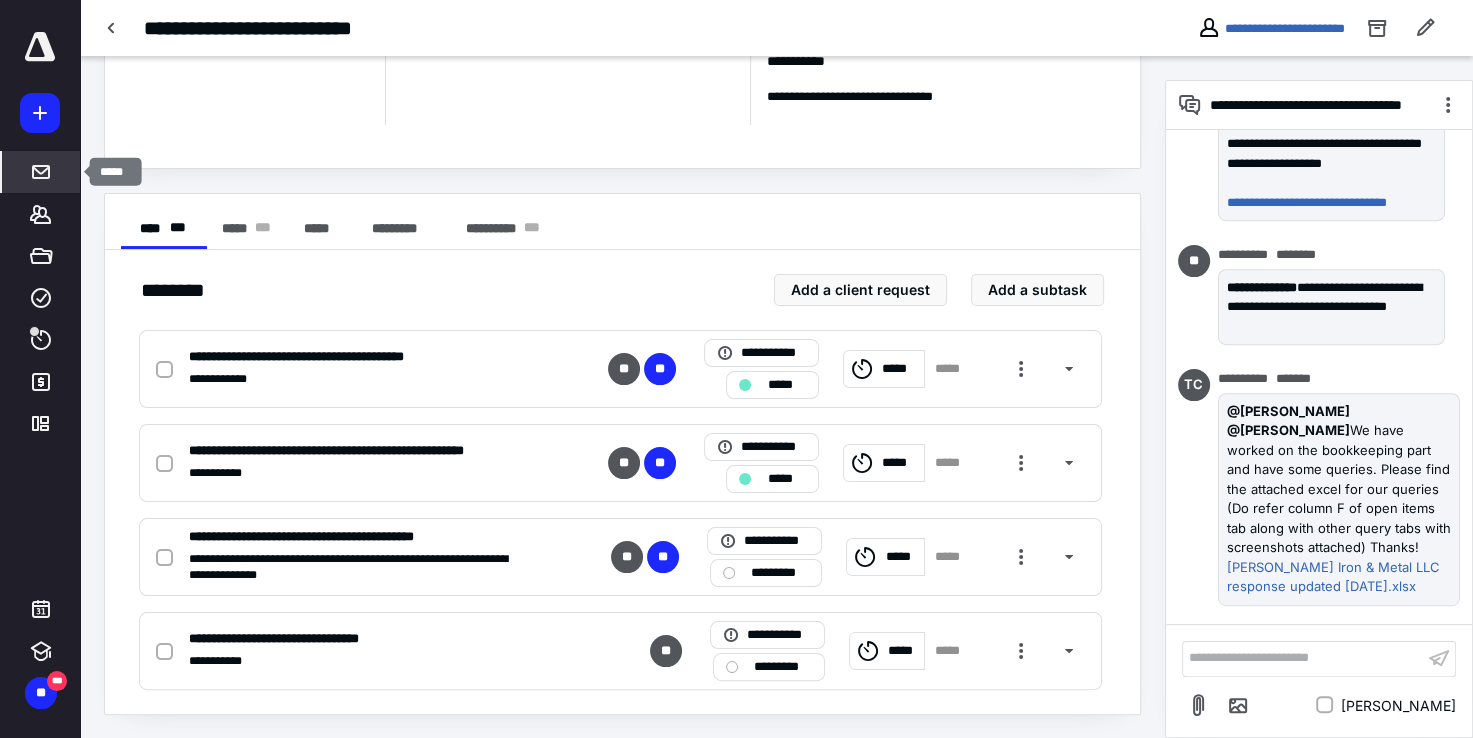 click 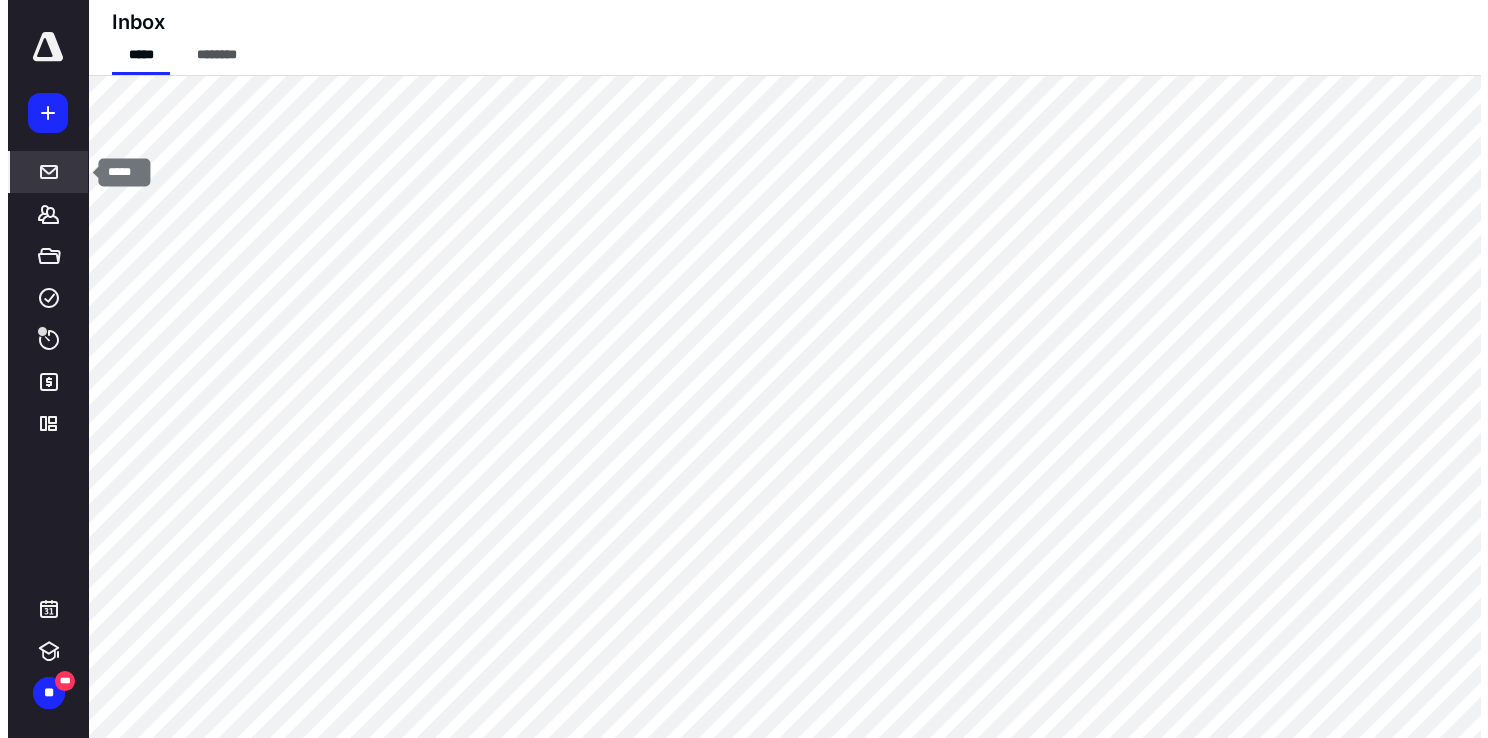 scroll, scrollTop: 0, scrollLeft: 0, axis: both 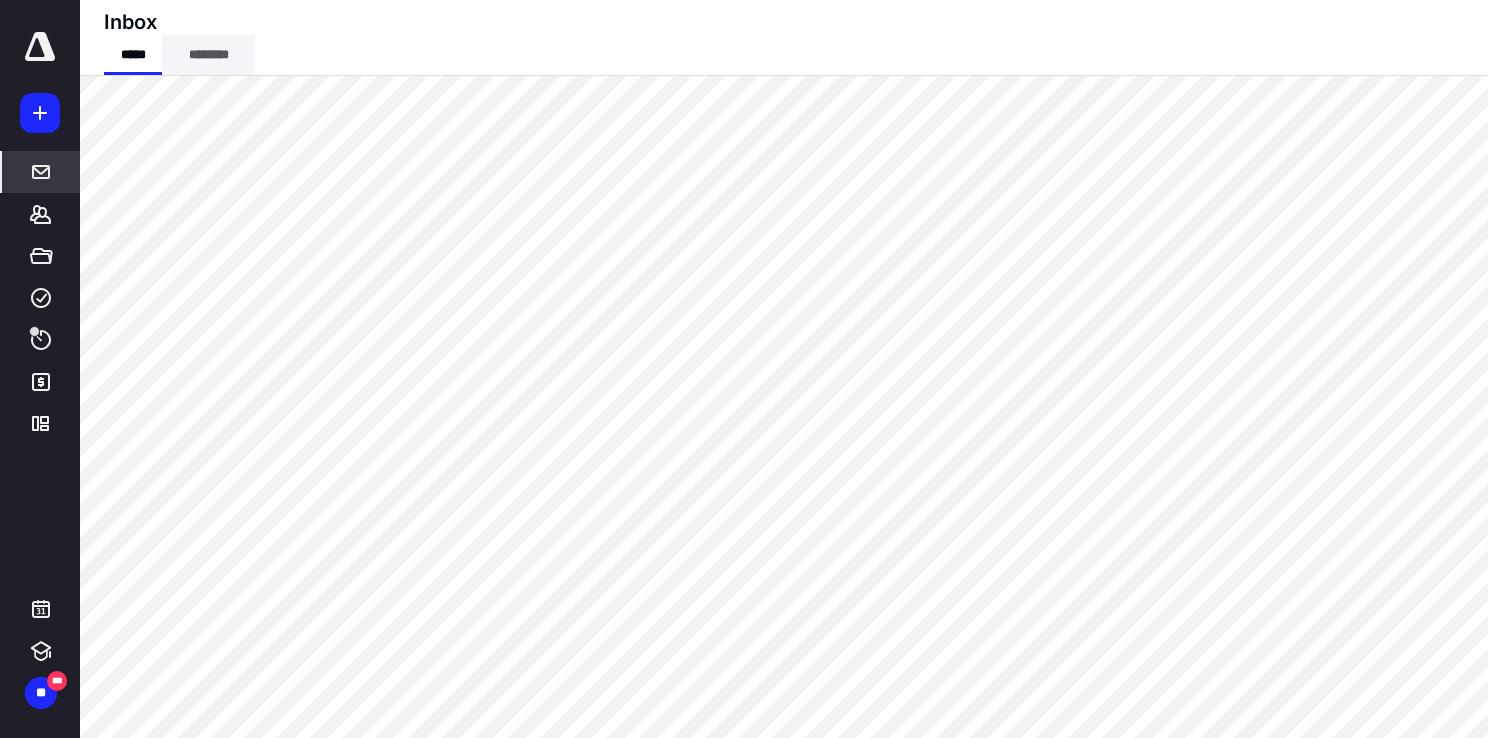 click on "********" at bounding box center (208, 55) 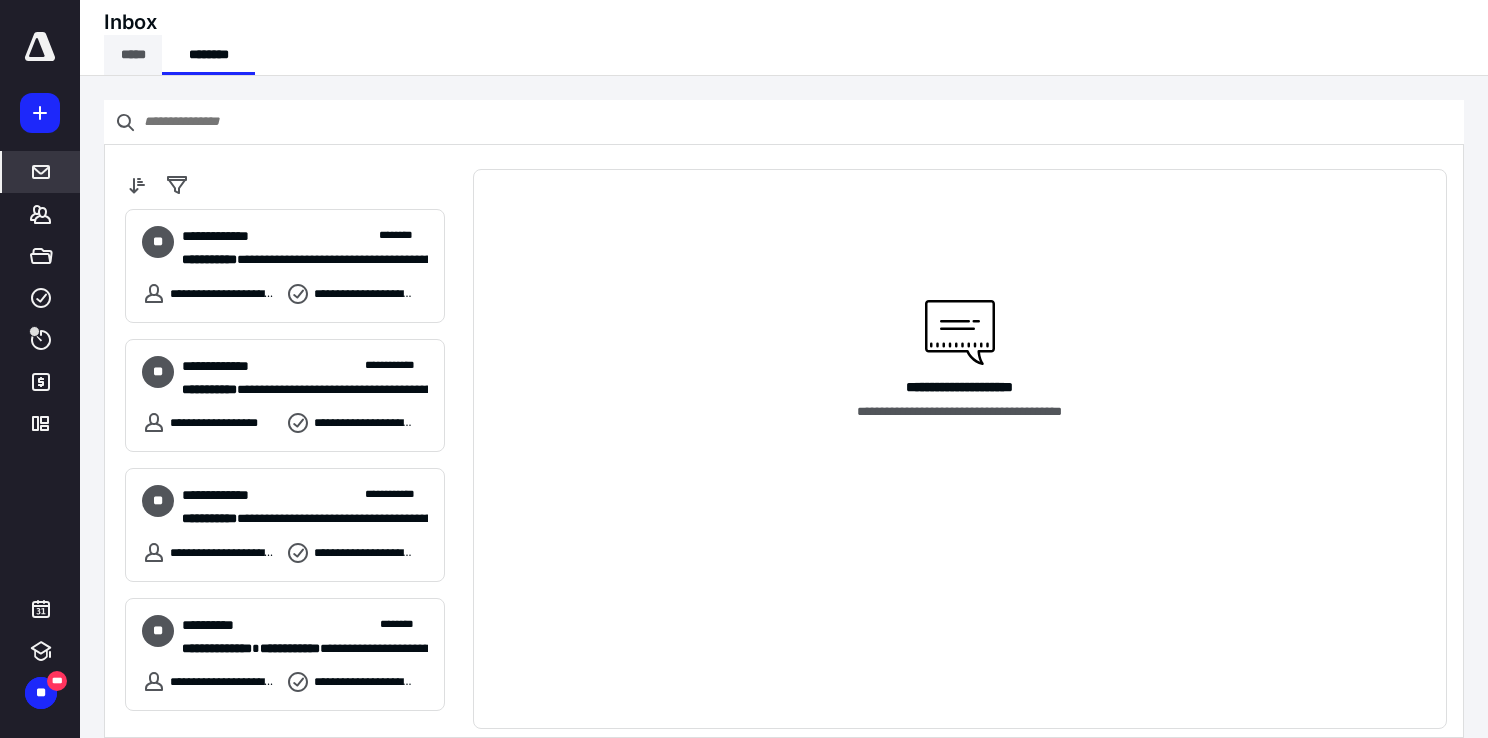 click on "*****" at bounding box center [133, 55] 